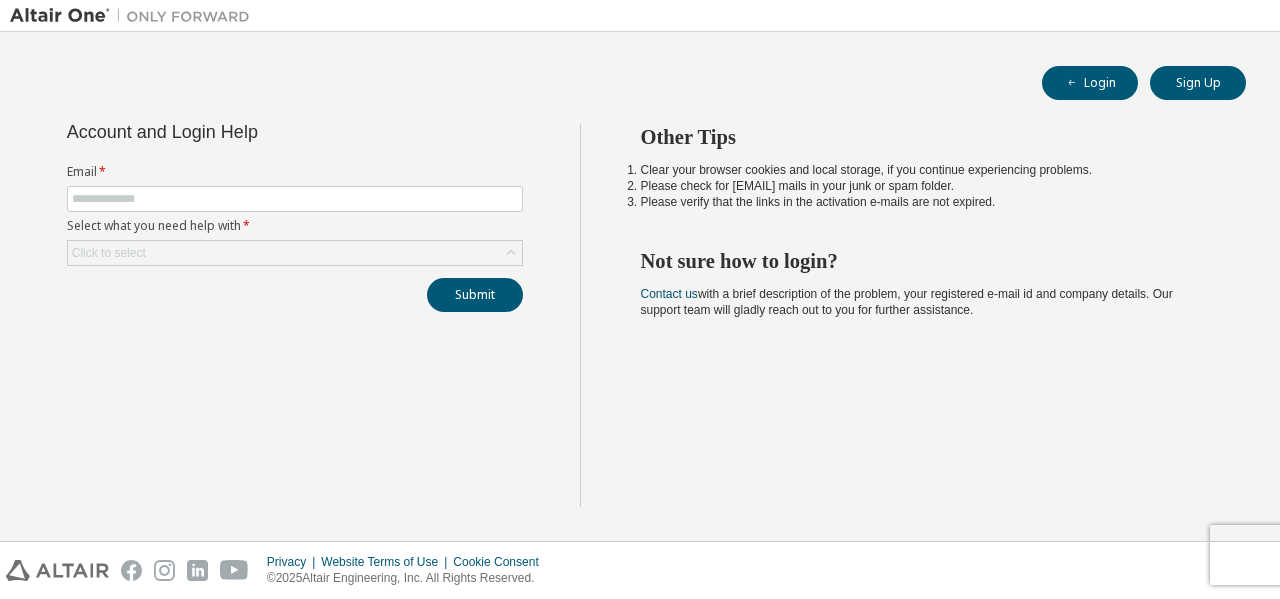 scroll, scrollTop: 0, scrollLeft: 0, axis: both 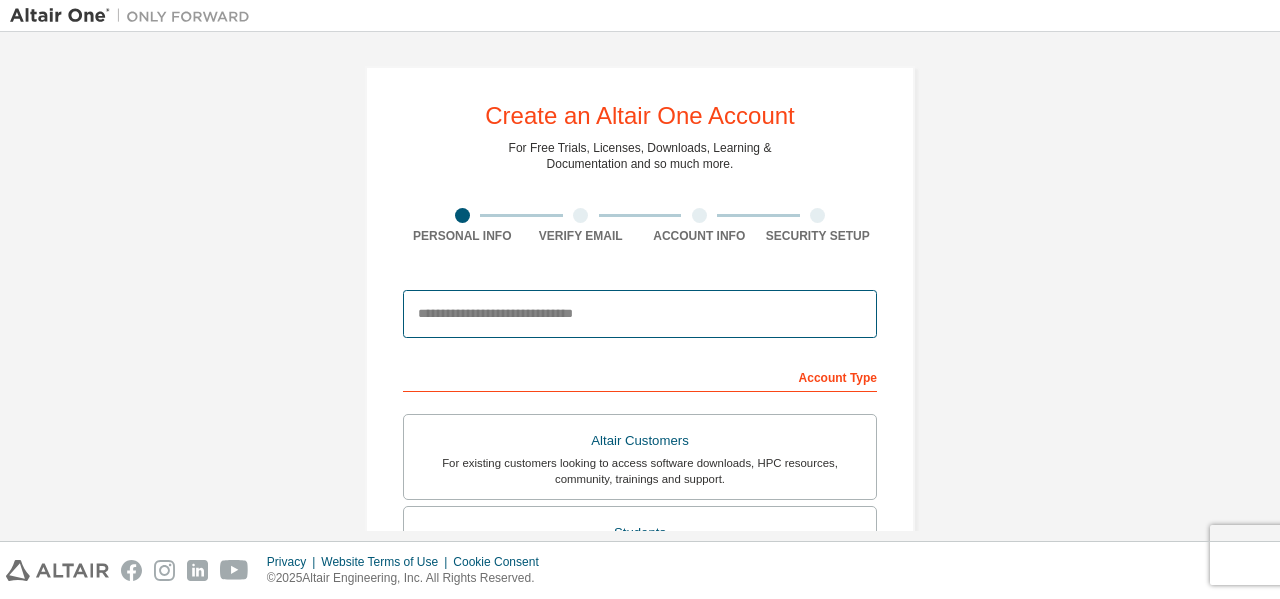 click at bounding box center [640, 314] 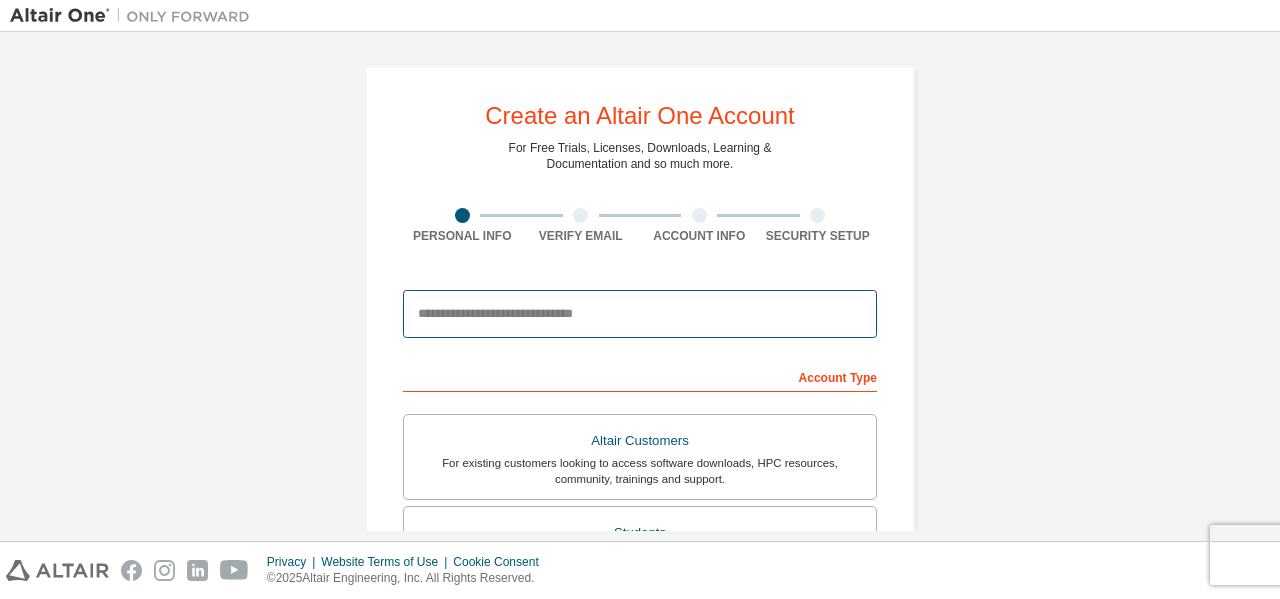 type on "**********" 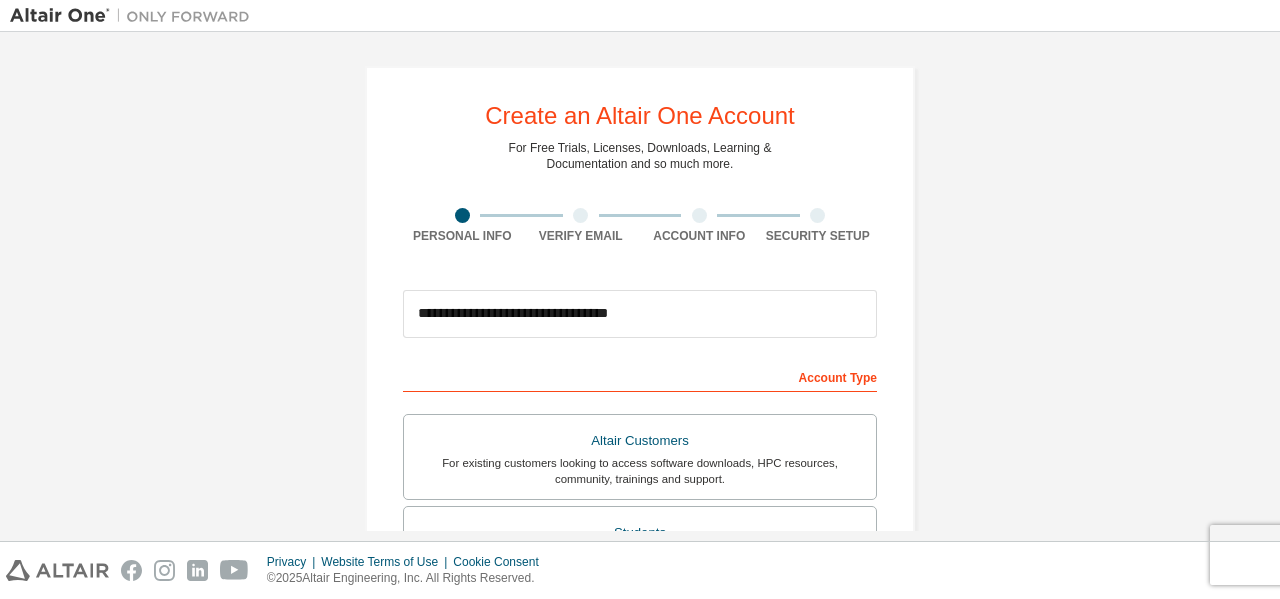 type on "******" 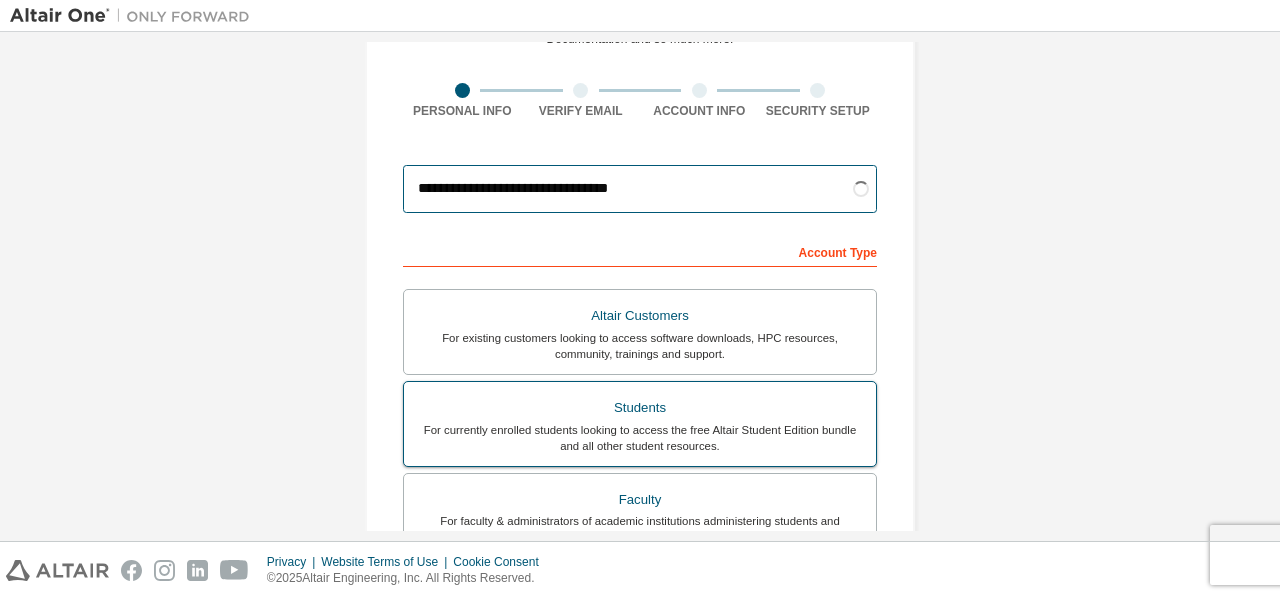 scroll, scrollTop: 179, scrollLeft: 0, axis: vertical 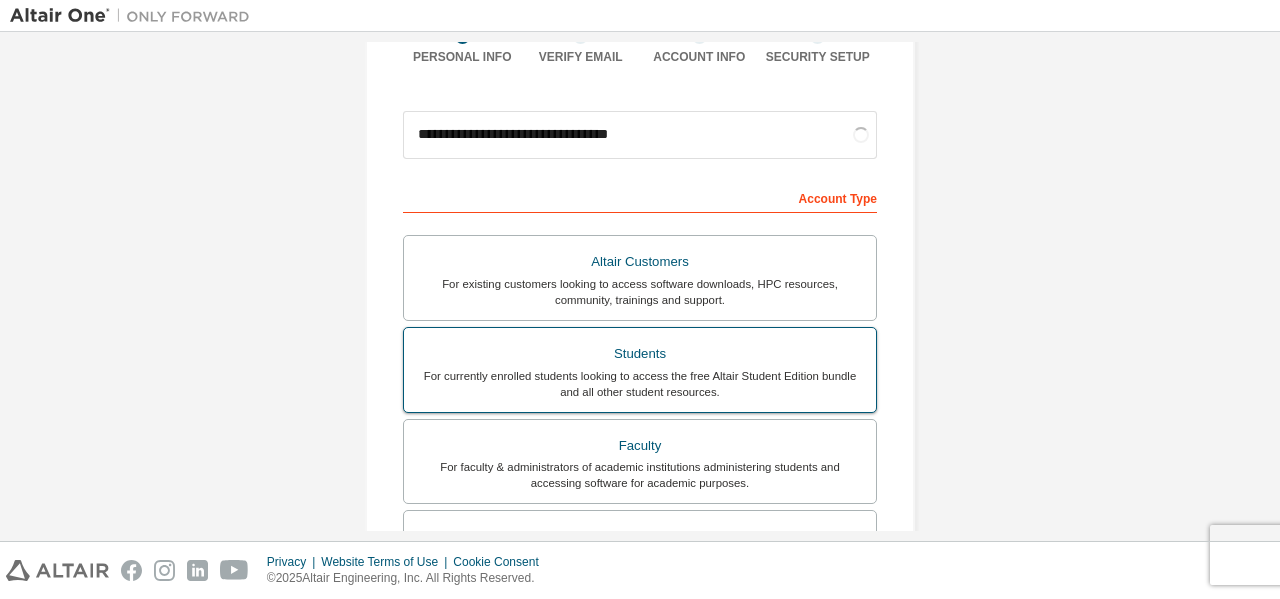 click on "For currently enrolled students looking to access the free Altair Student Edition bundle and all other student resources." at bounding box center (640, 384) 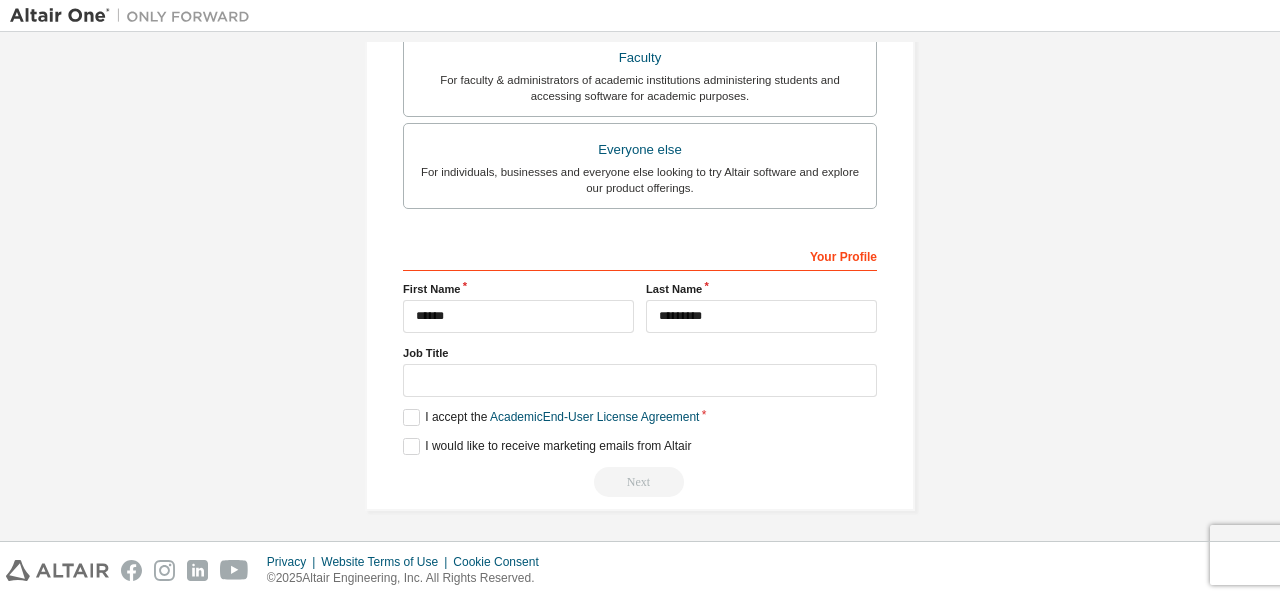 scroll, scrollTop: 566, scrollLeft: 0, axis: vertical 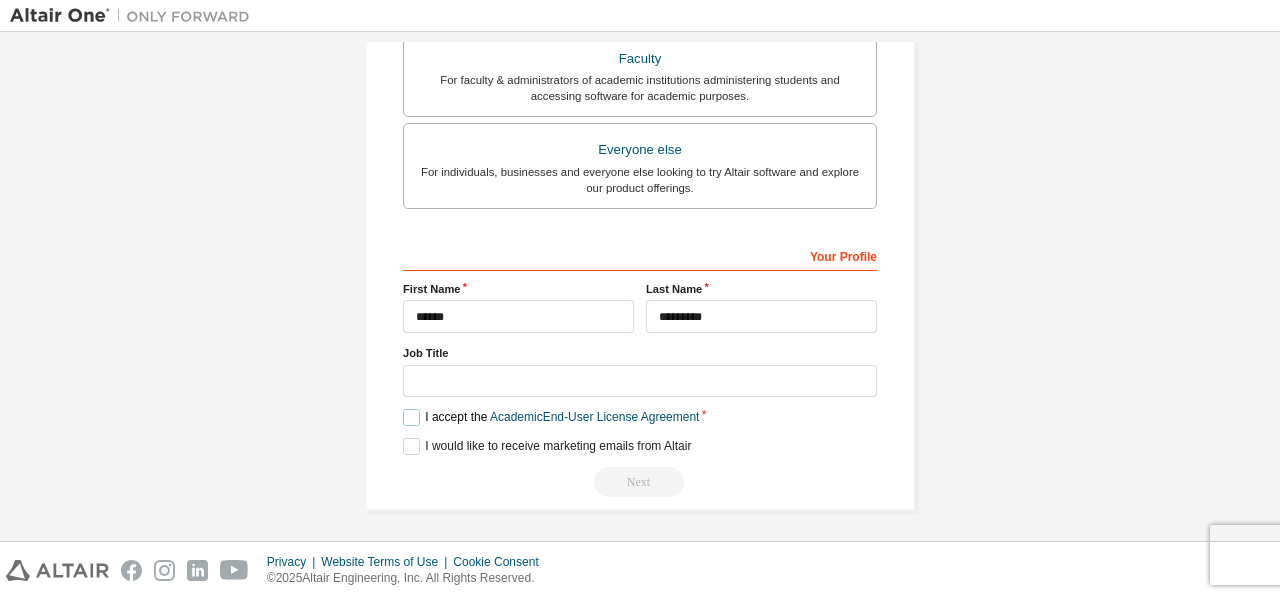 click on "I accept the   Academic   End-User License Agreement" at bounding box center (551, 417) 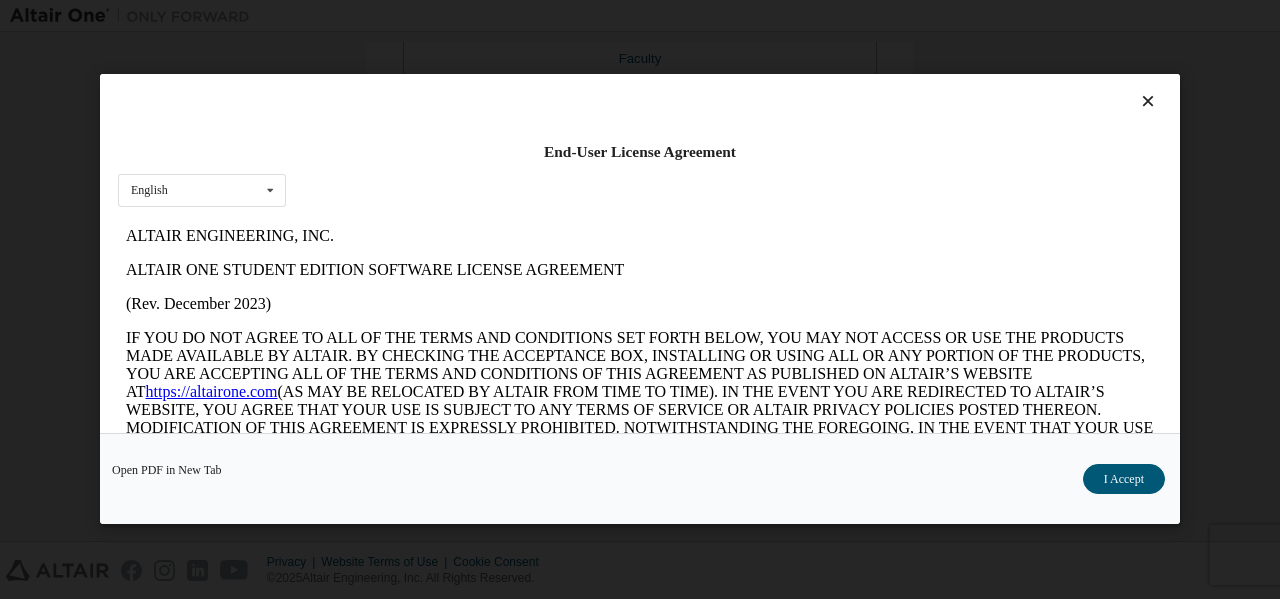 scroll, scrollTop: 0, scrollLeft: 0, axis: both 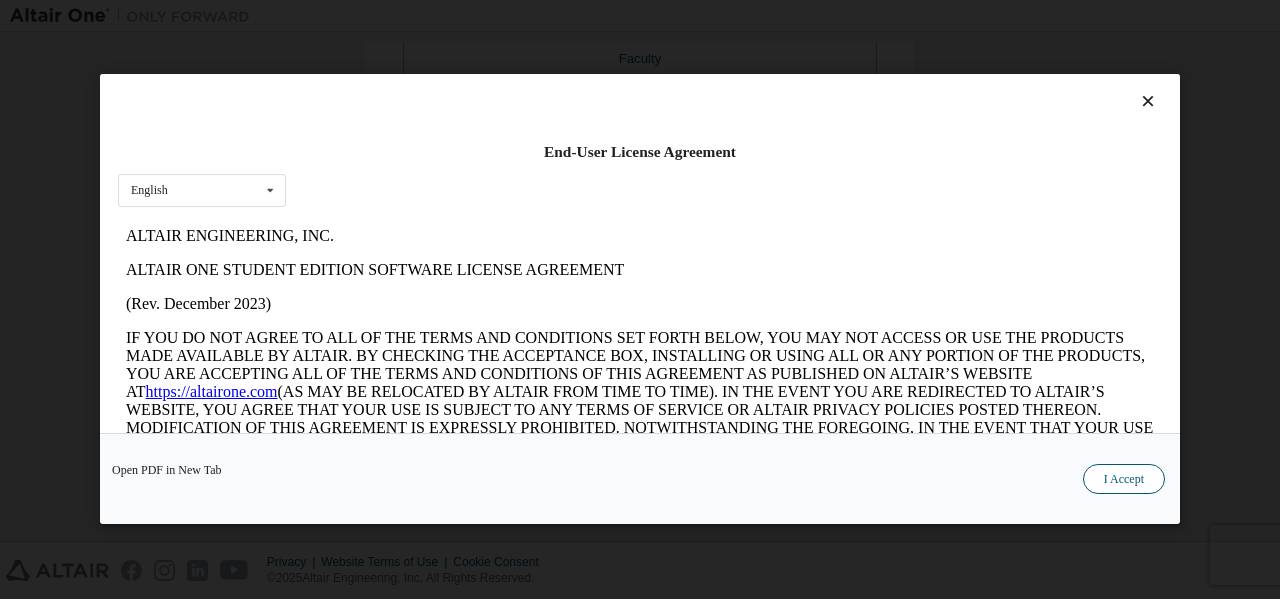 click on "I Accept" at bounding box center (1124, 480) 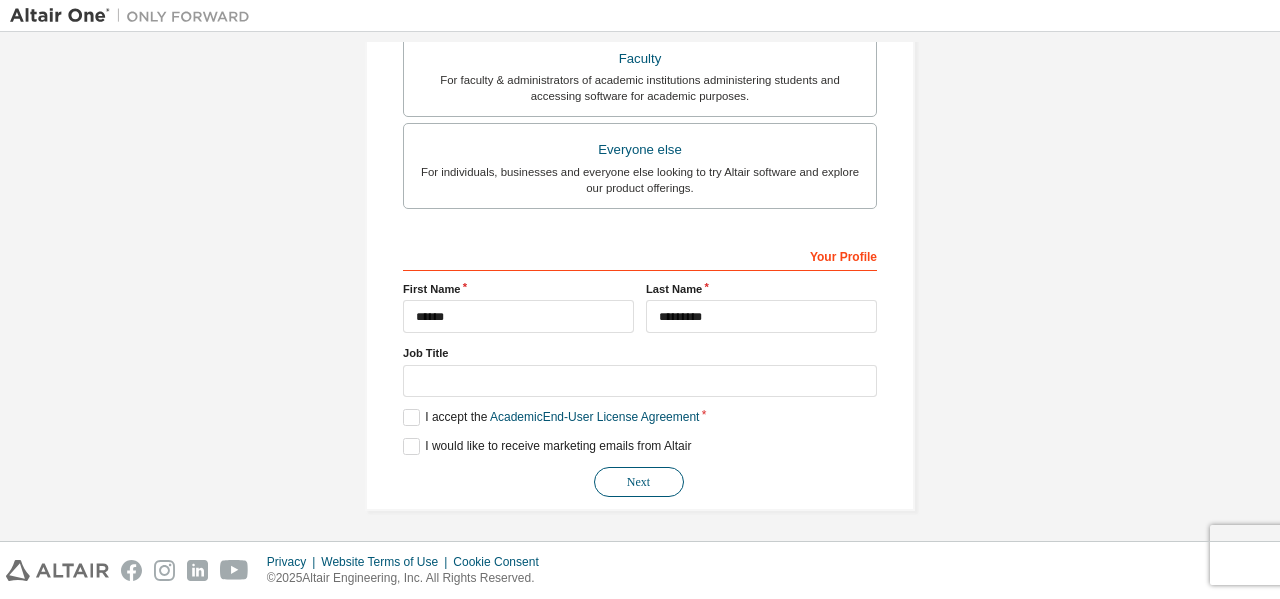 click on "Next" at bounding box center (639, 482) 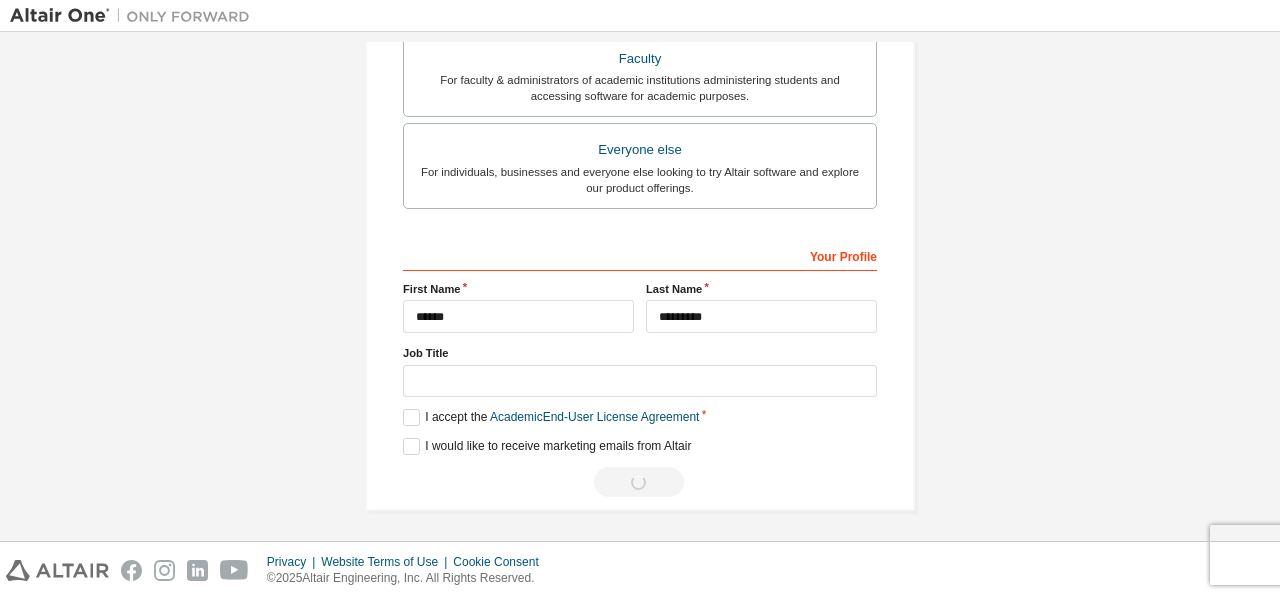 scroll, scrollTop: 0, scrollLeft: 0, axis: both 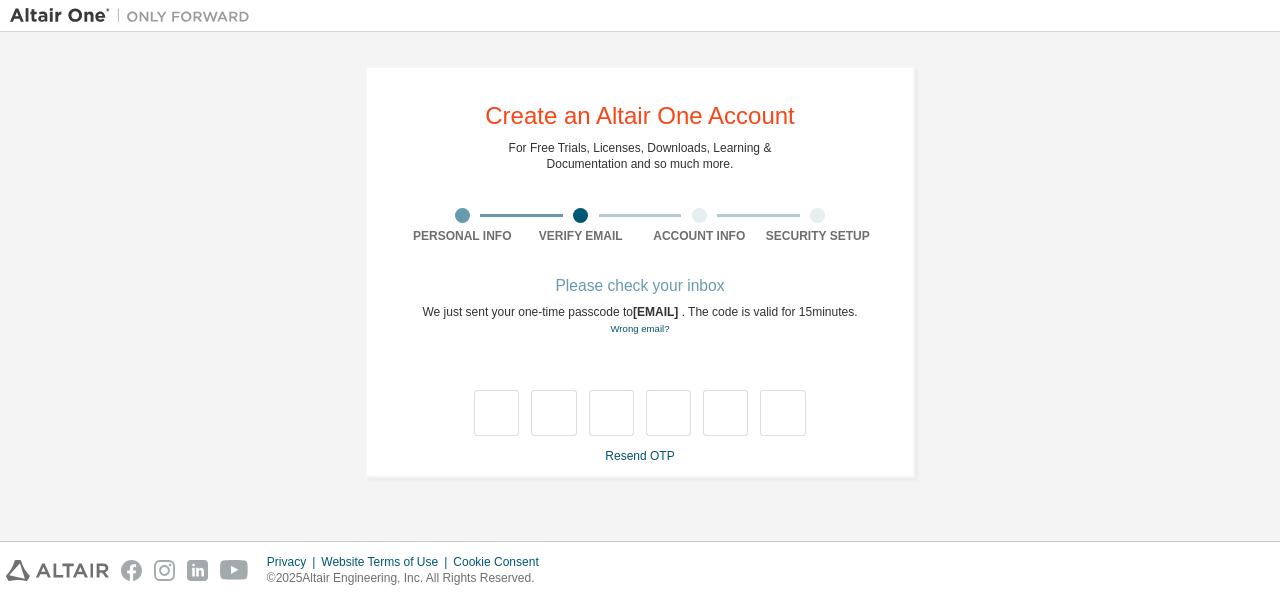 type on "*" 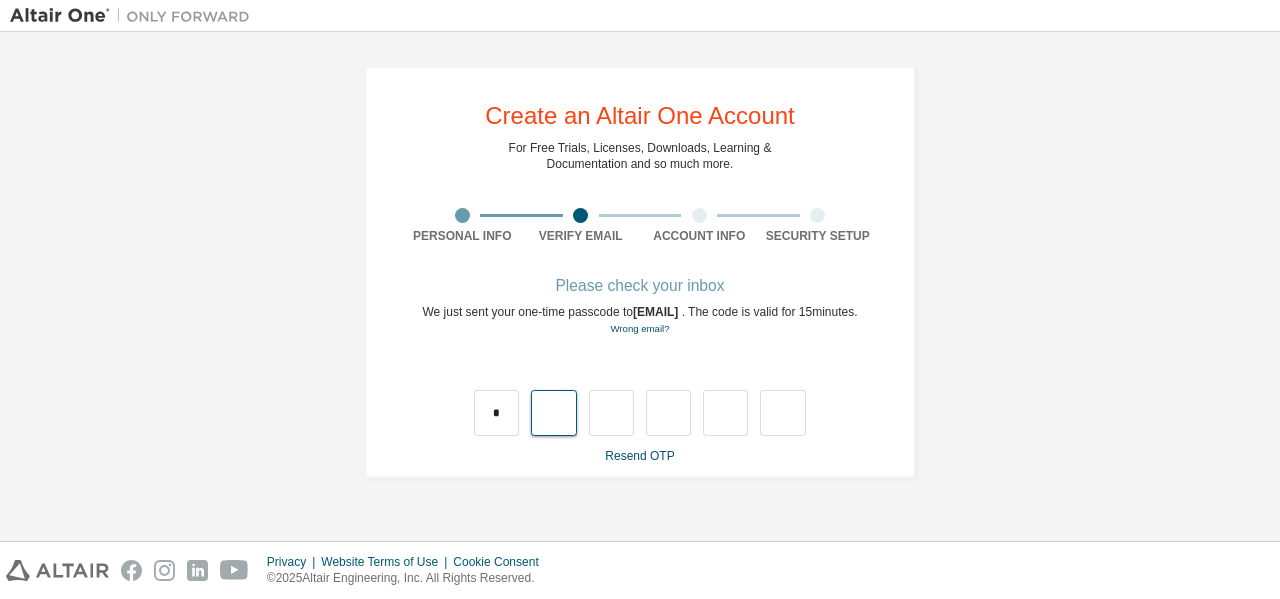 type on "*" 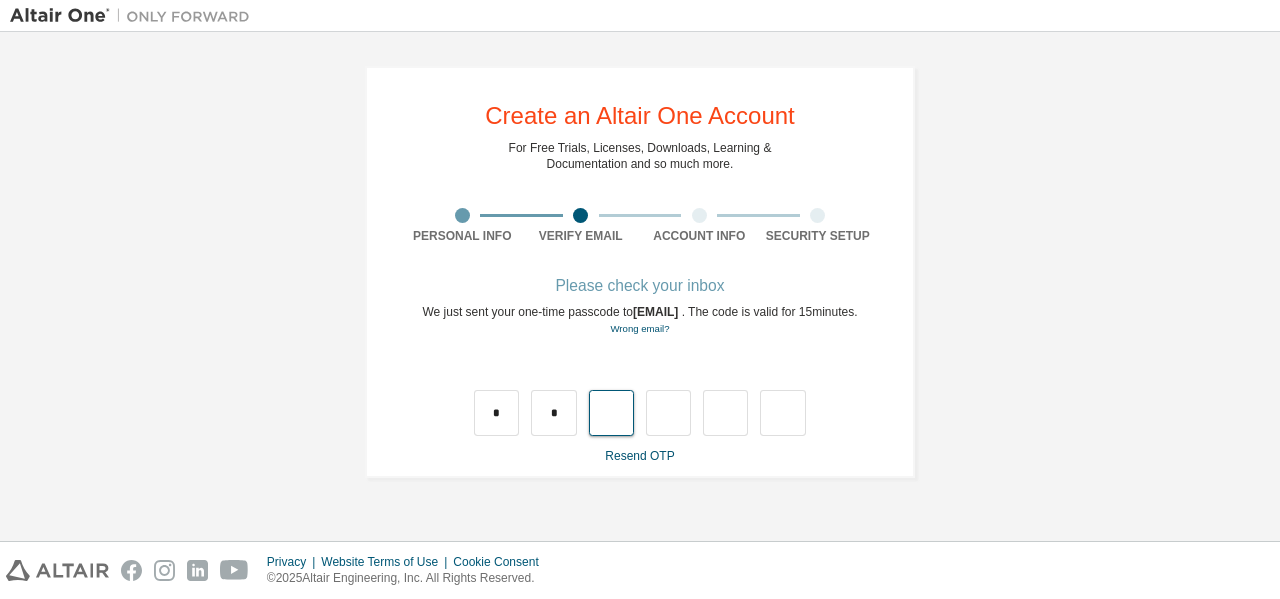 type on "*" 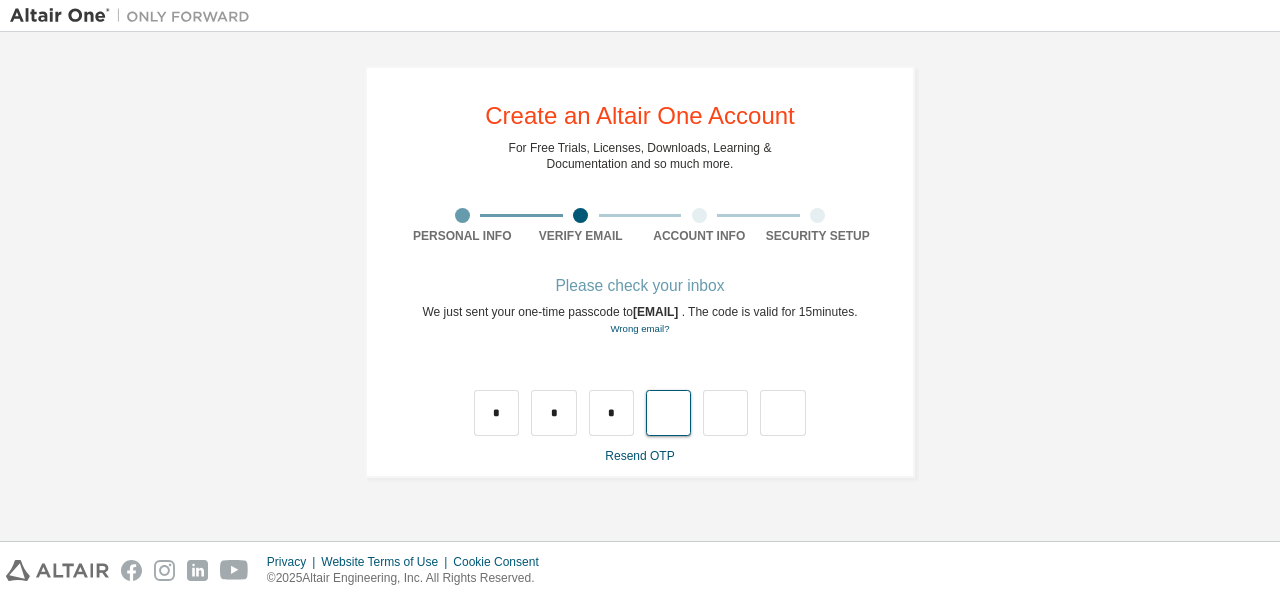 type on "*" 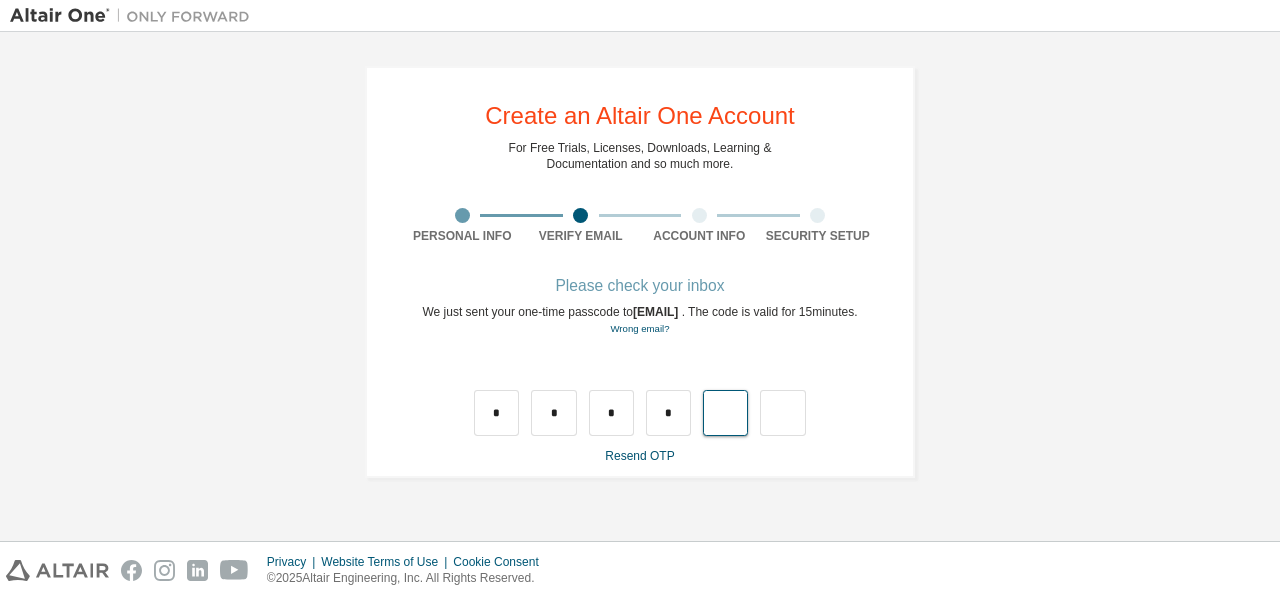type on "*" 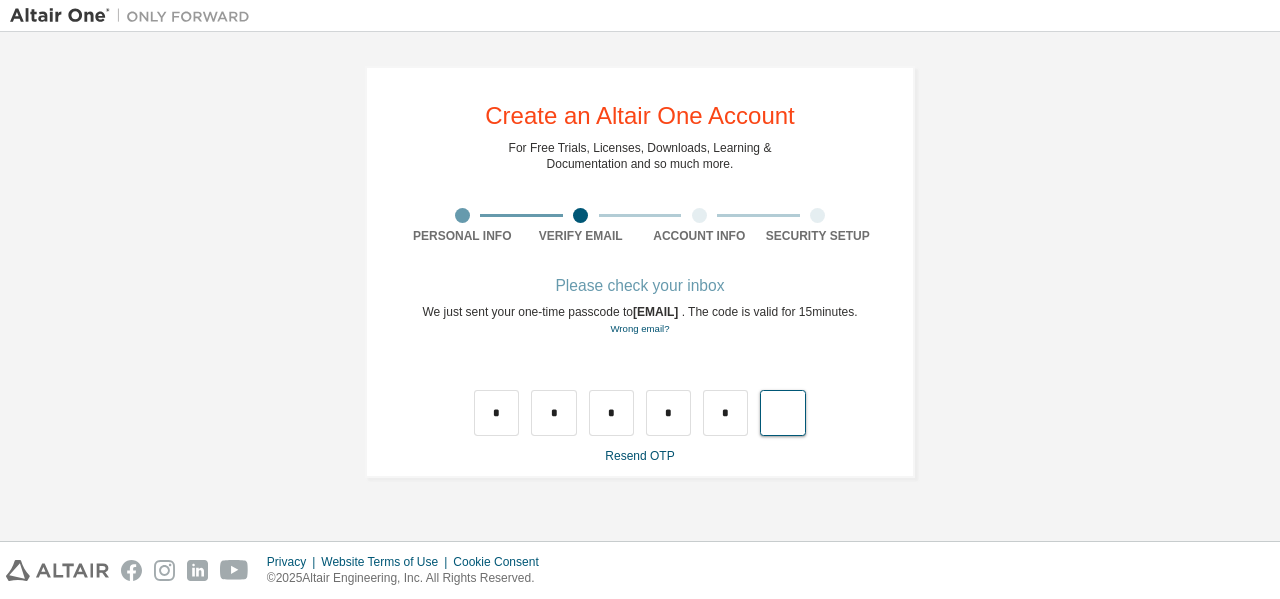 type on "*" 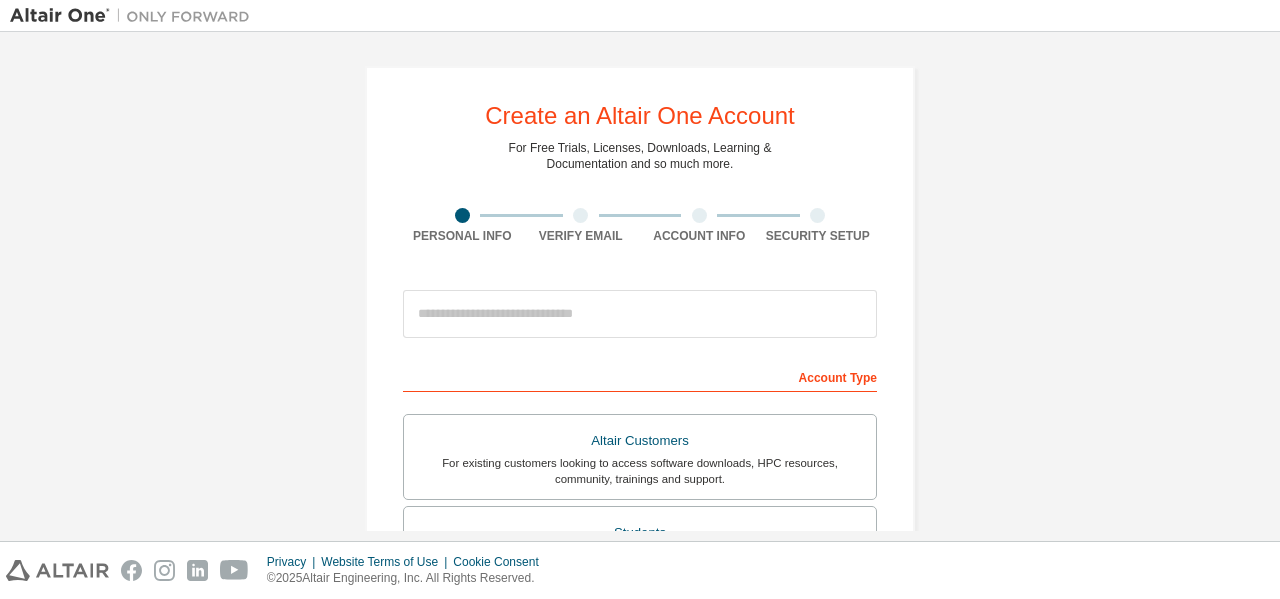 scroll, scrollTop: 0, scrollLeft: 0, axis: both 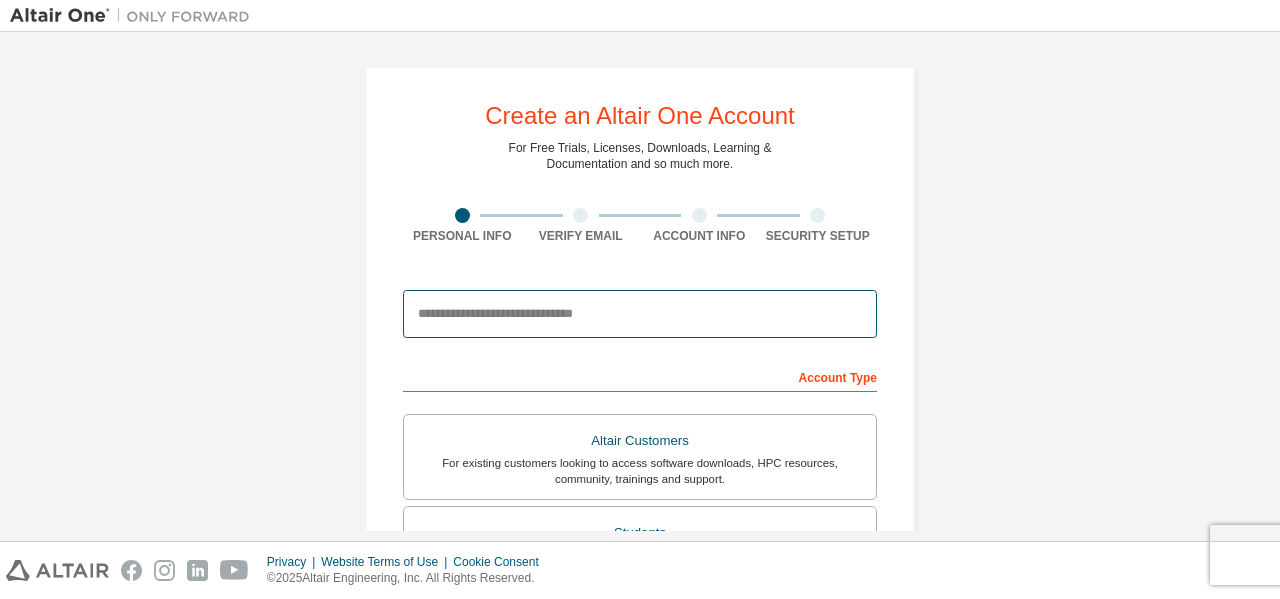click at bounding box center [640, 314] 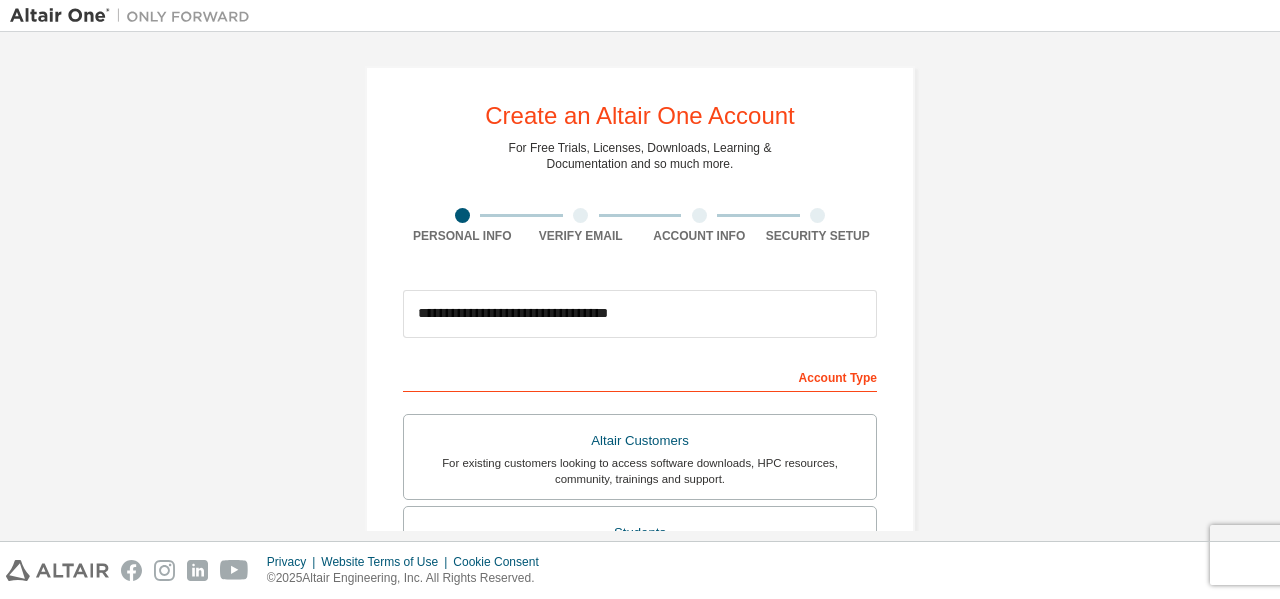 type on "******" 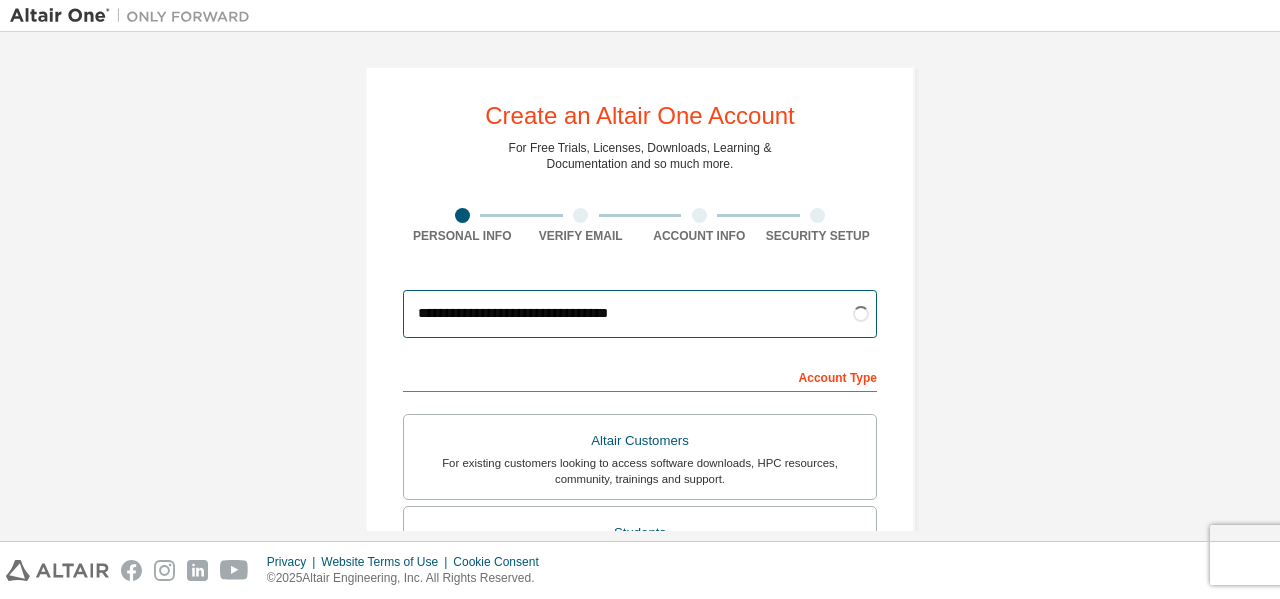 scroll, scrollTop: 103, scrollLeft: 0, axis: vertical 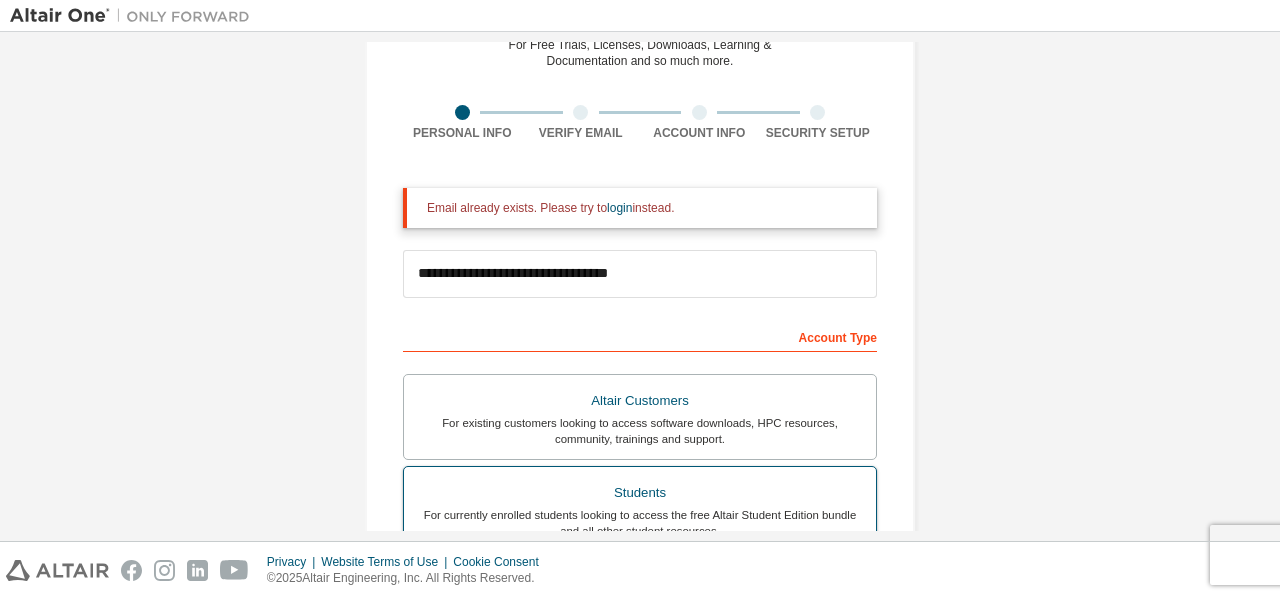 click on "Altair Customers For existing customers looking to access software downloads, HPC resources, community, trainings and support. Students For currently enrolled students looking to access the free Altair Student Edition bundle and all other student resources. Faculty For faculty & administrators of academic institutions administering students and accessing software for academic purposes. Everyone else For individuals, businesses and everyone else looking to try Altair software and explore our product offerings." at bounding box center [640, 557] 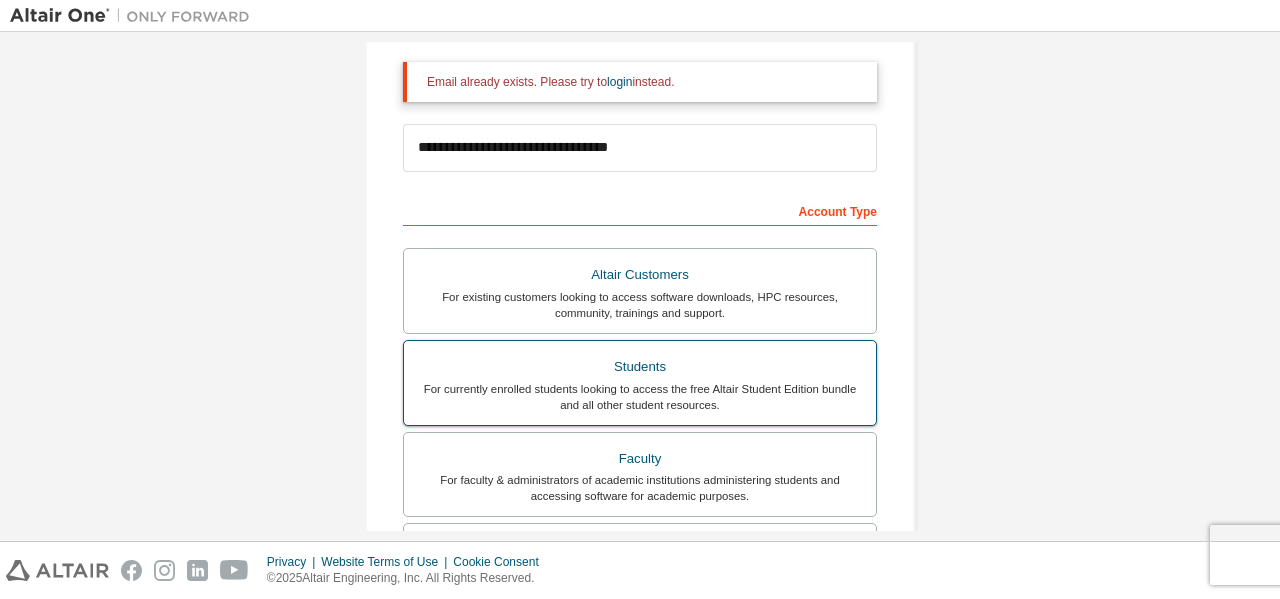 scroll, scrollTop: 230, scrollLeft: 0, axis: vertical 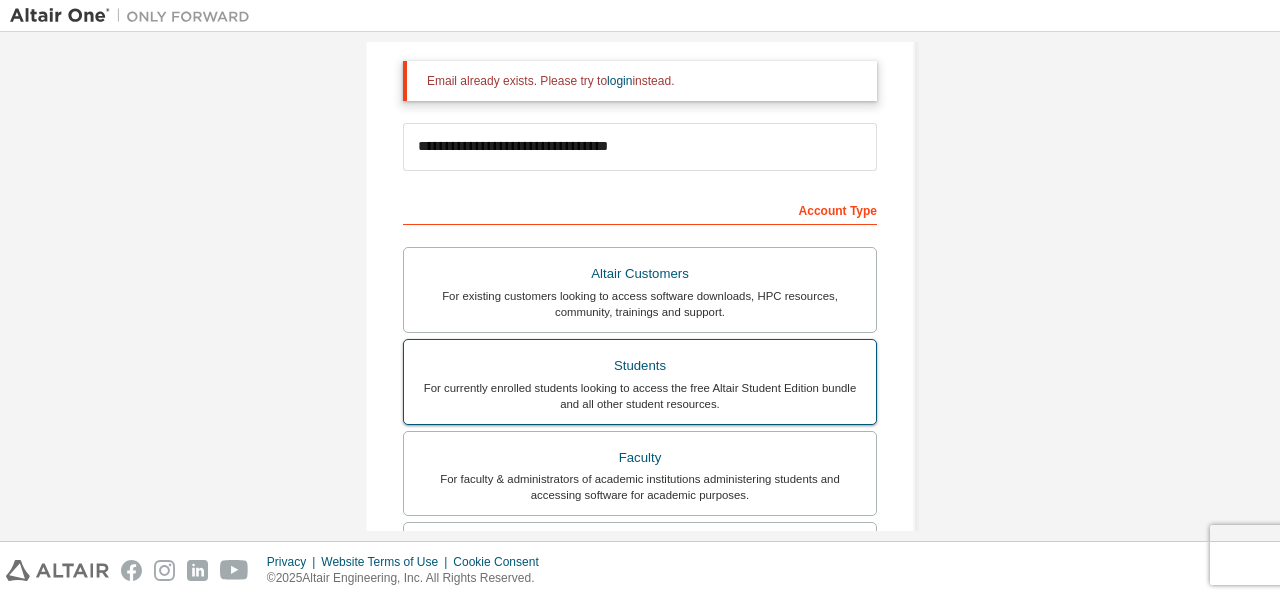 click on "Students" at bounding box center [640, 366] 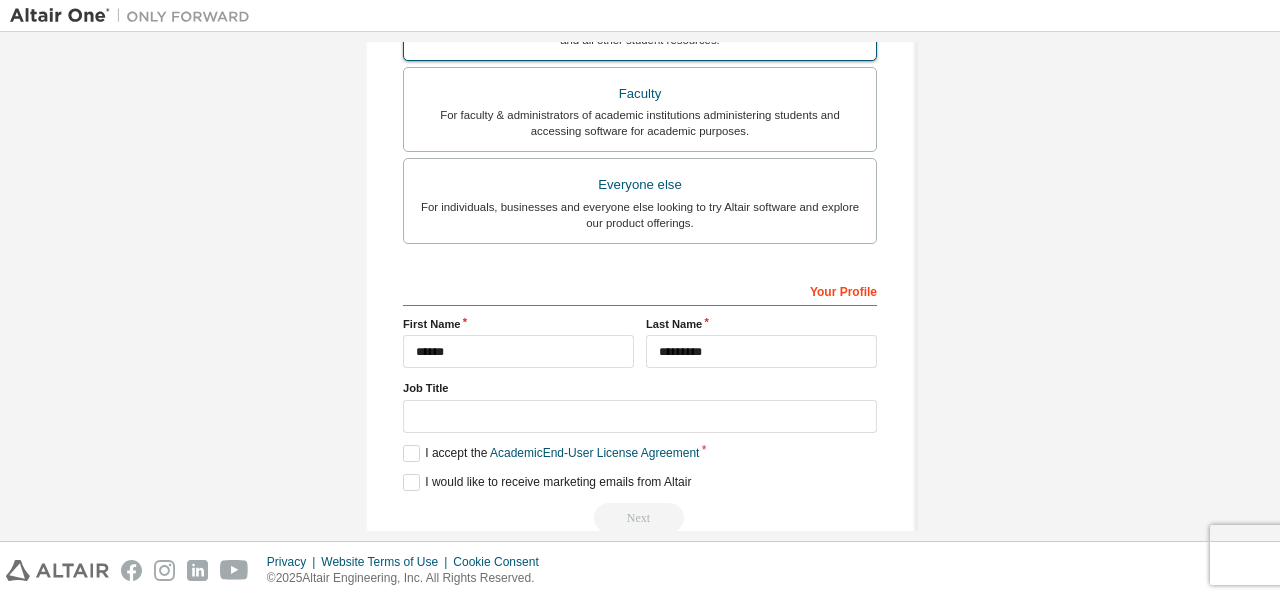 scroll, scrollTop: 605, scrollLeft: 0, axis: vertical 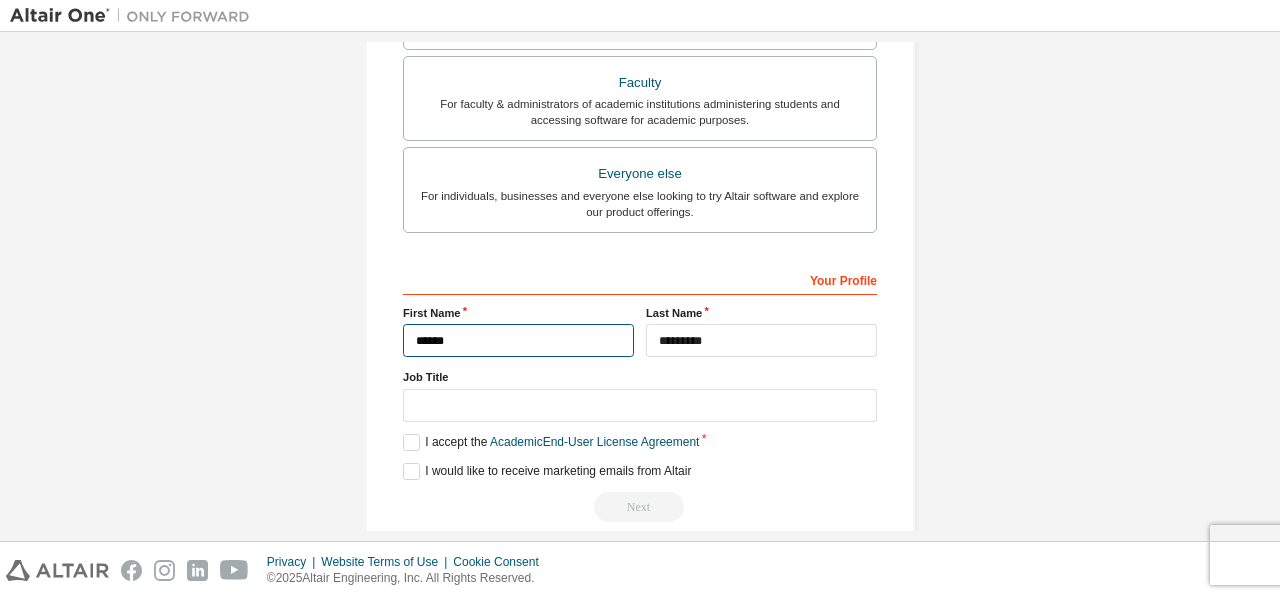 click on "******" at bounding box center [518, 340] 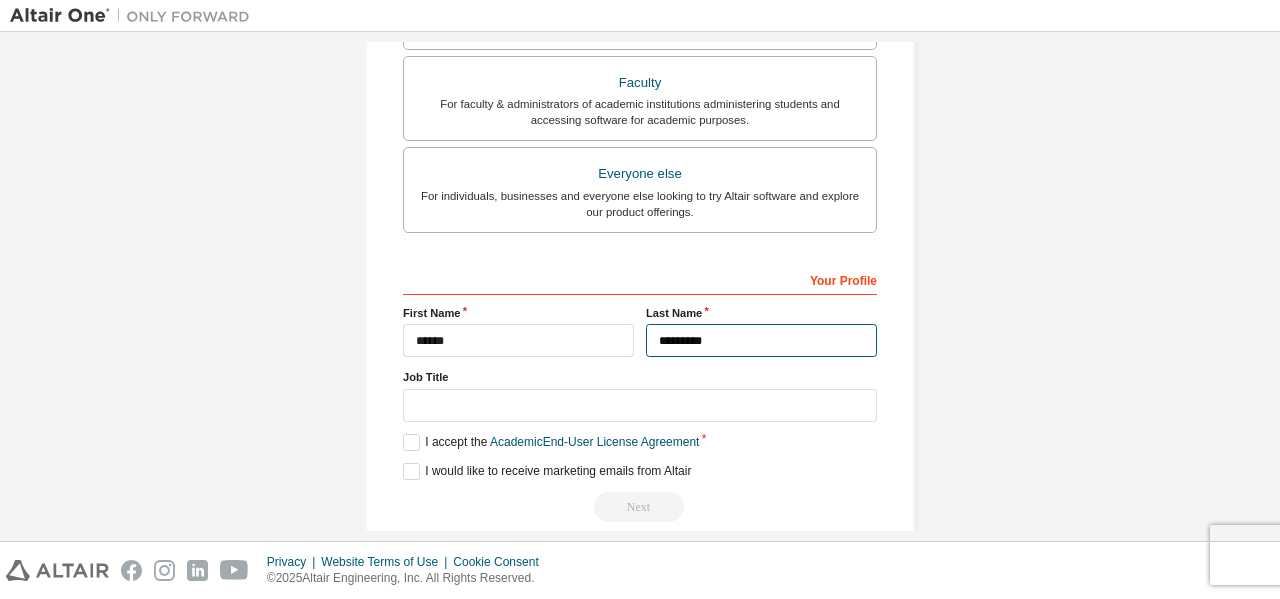 click on "*********" at bounding box center [761, 340] 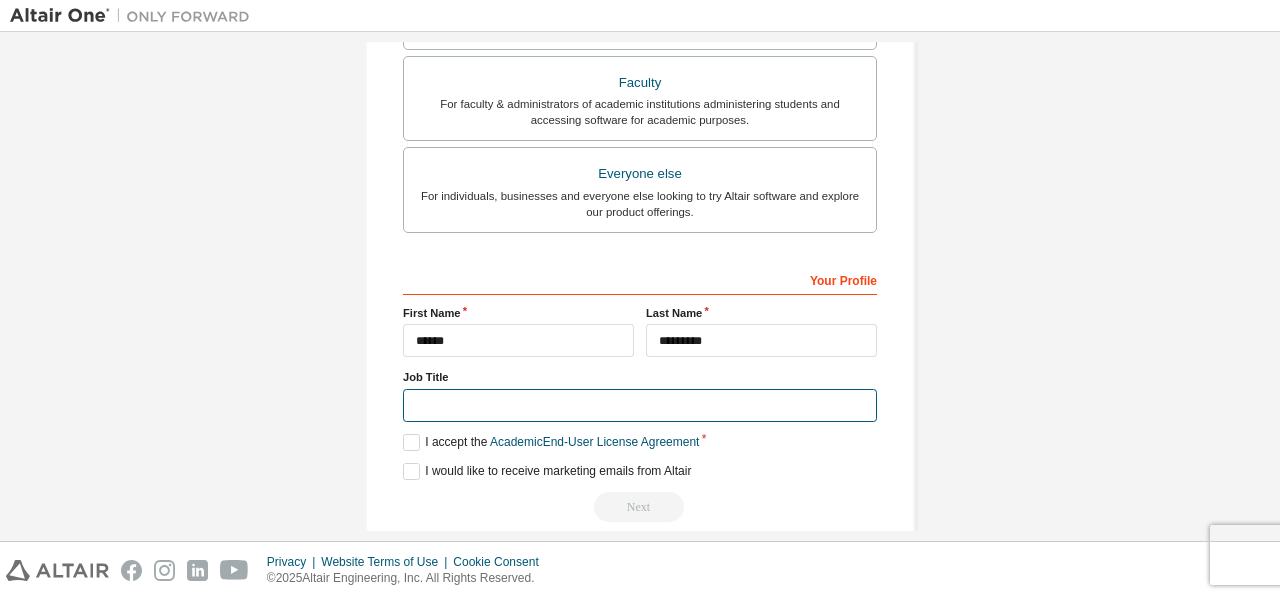 click at bounding box center (640, 405) 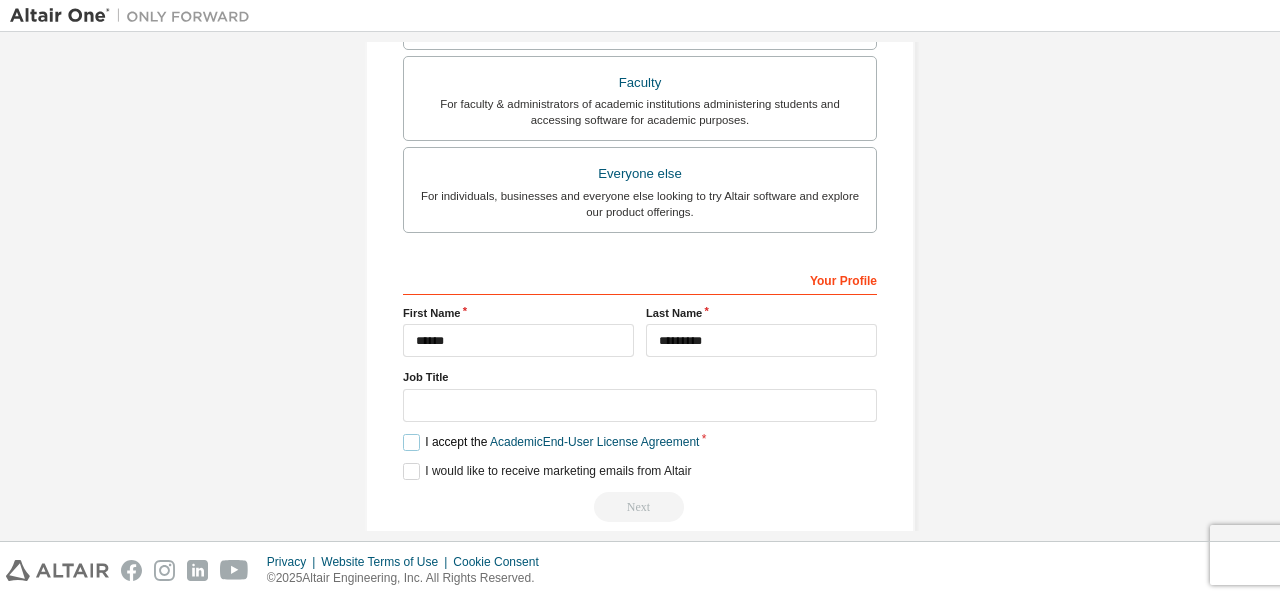 click on "I accept the   Academic   End-User License Agreement" at bounding box center [551, 442] 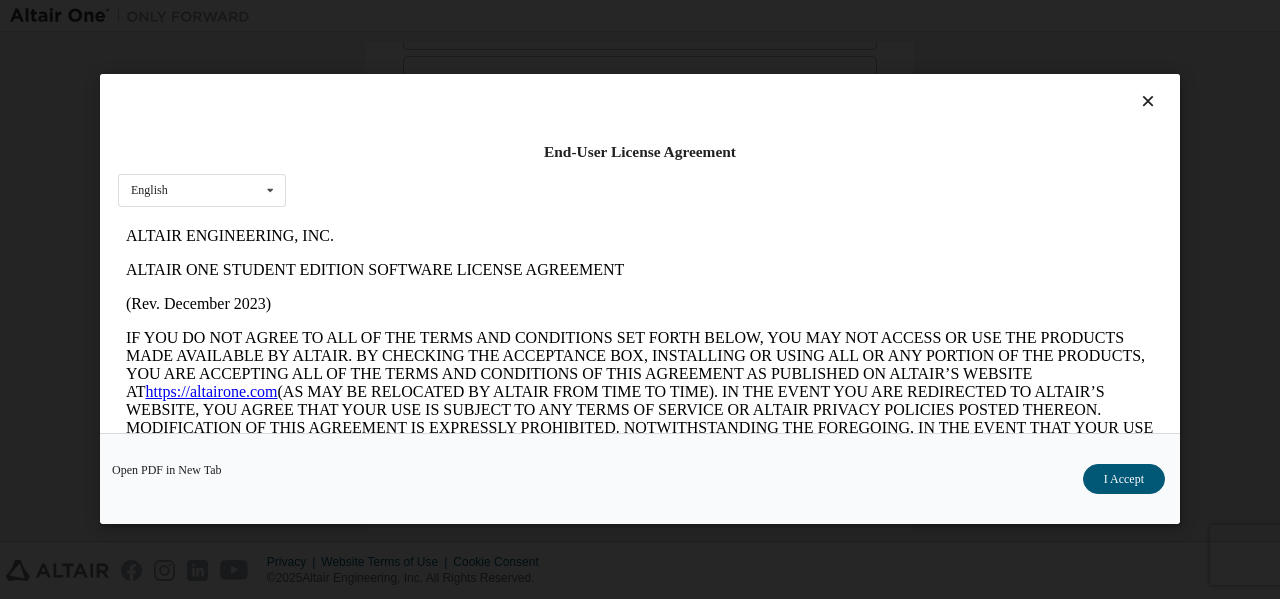 scroll, scrollTop: 0, scrollLeft: 0, axis: both 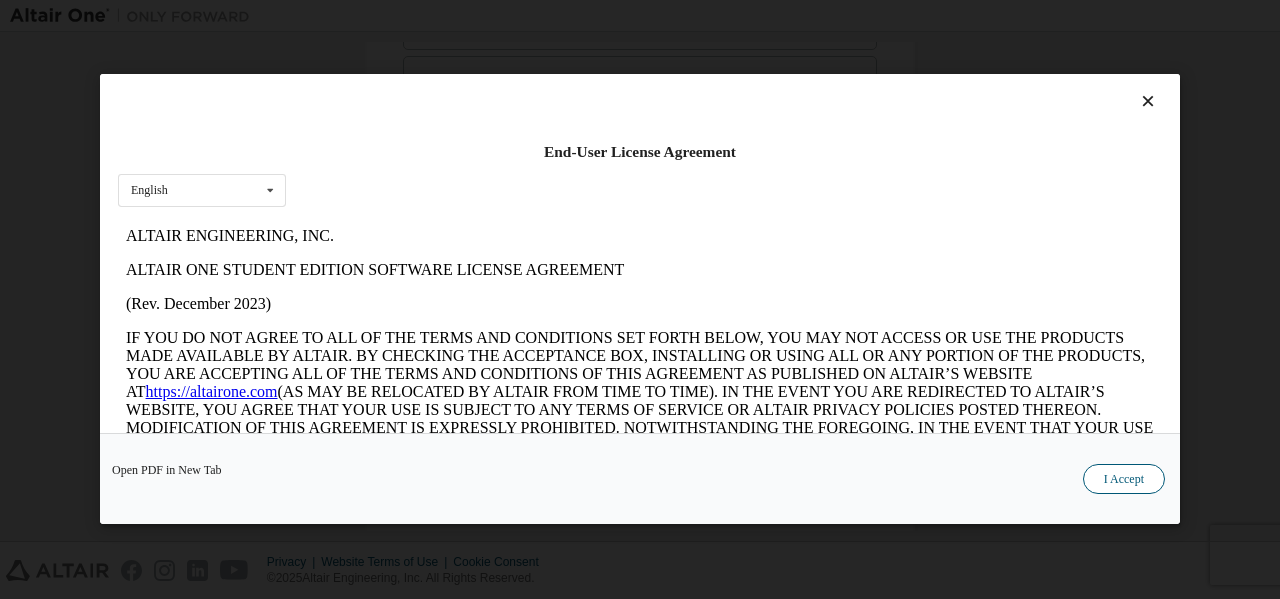 click on "I Accept" at bounding box center [1124, 480] 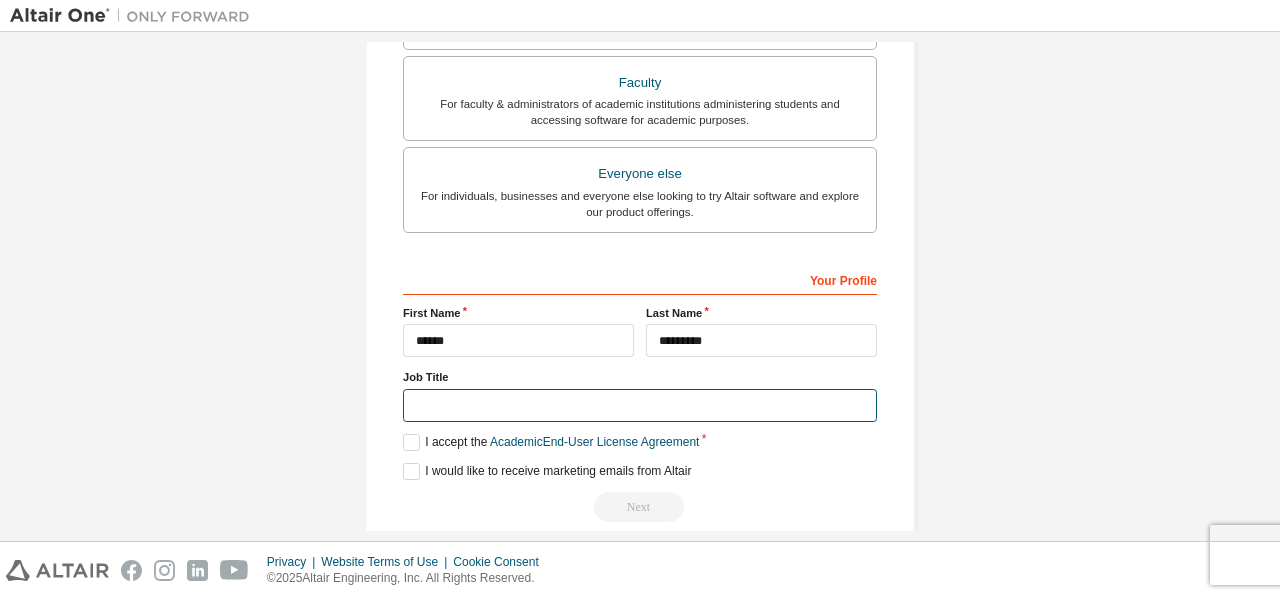 click at bounding box center (640, 405) 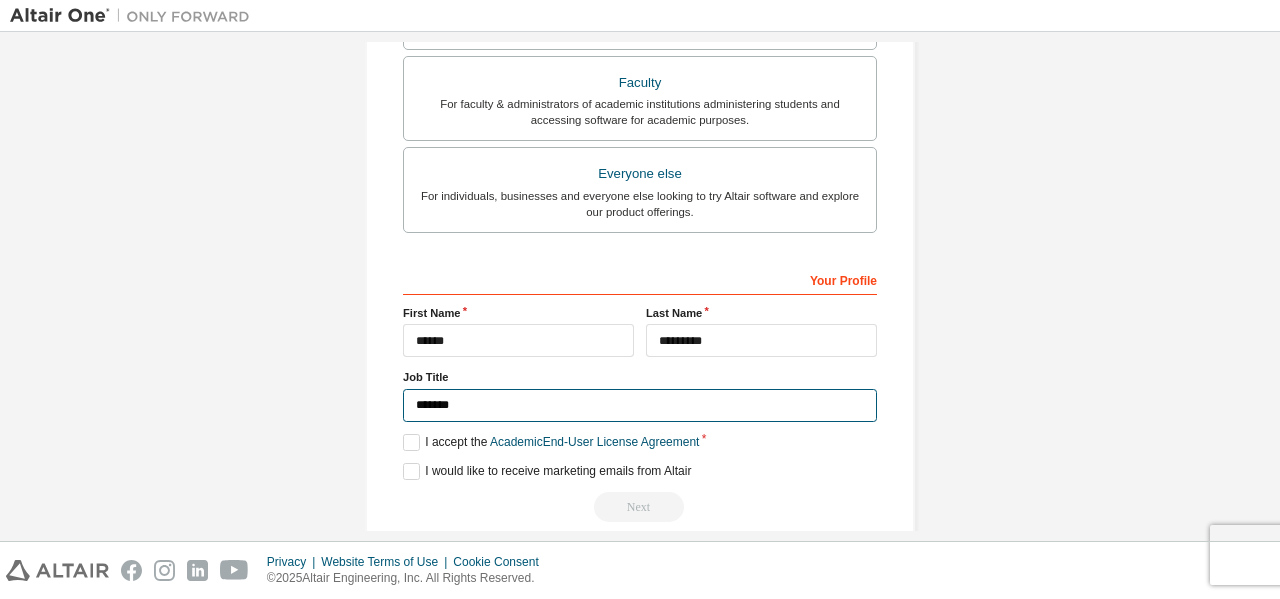 click on "*******" at bounding box center [640, 405] 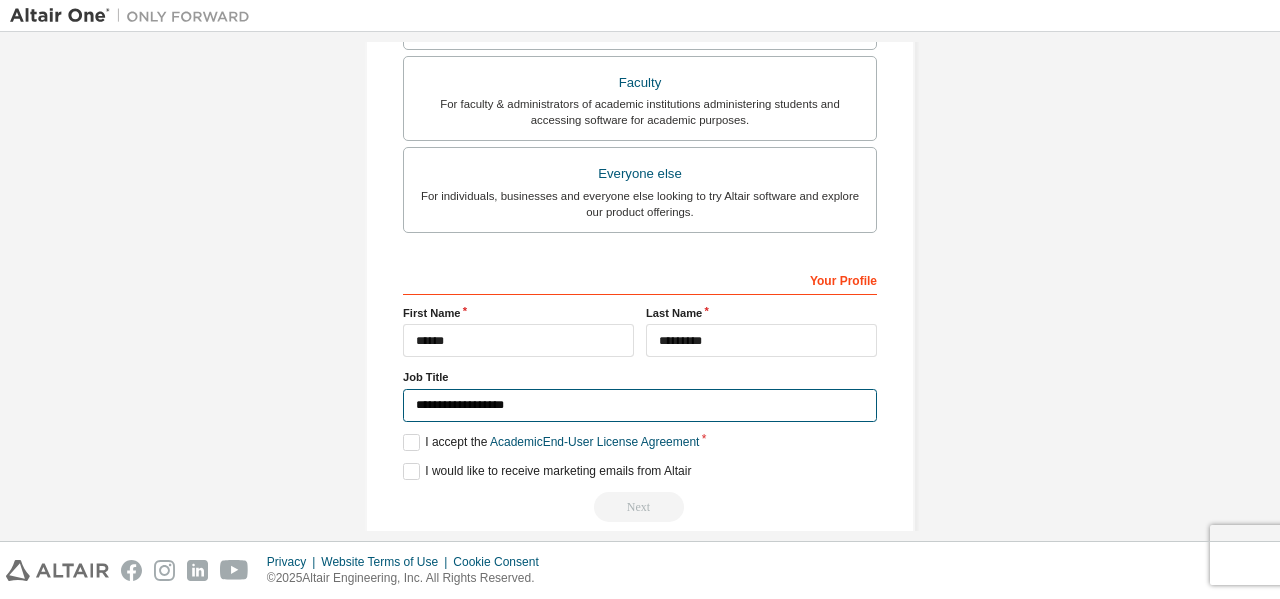 type on "**********" 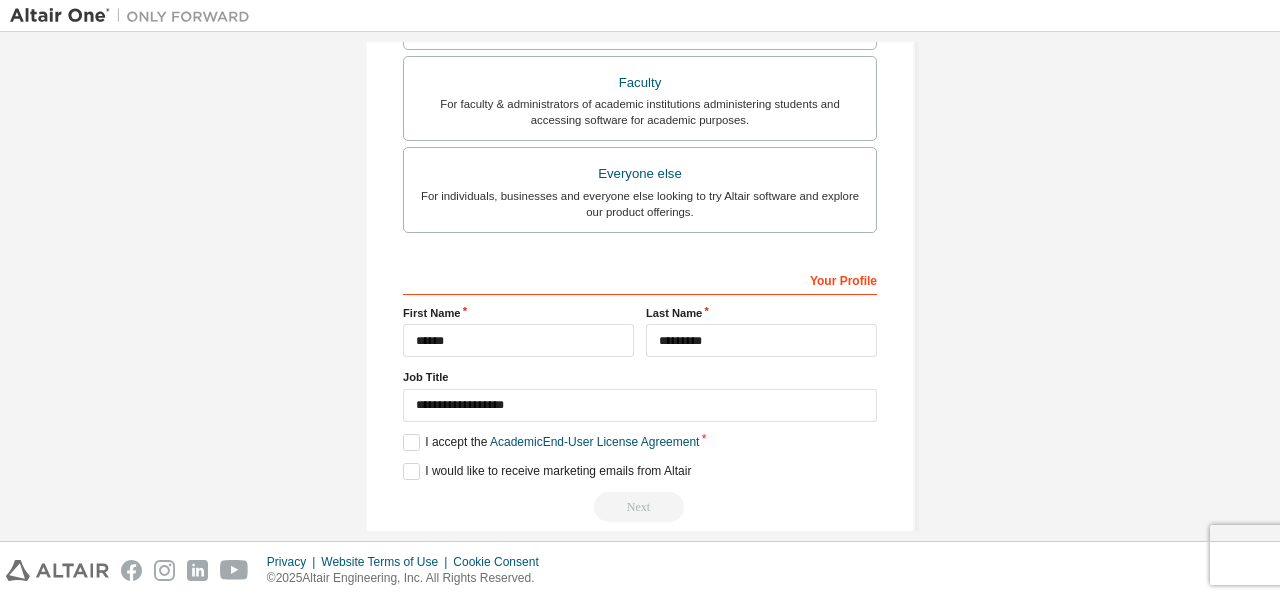 click on "Next" at bounding box center [640, 507] 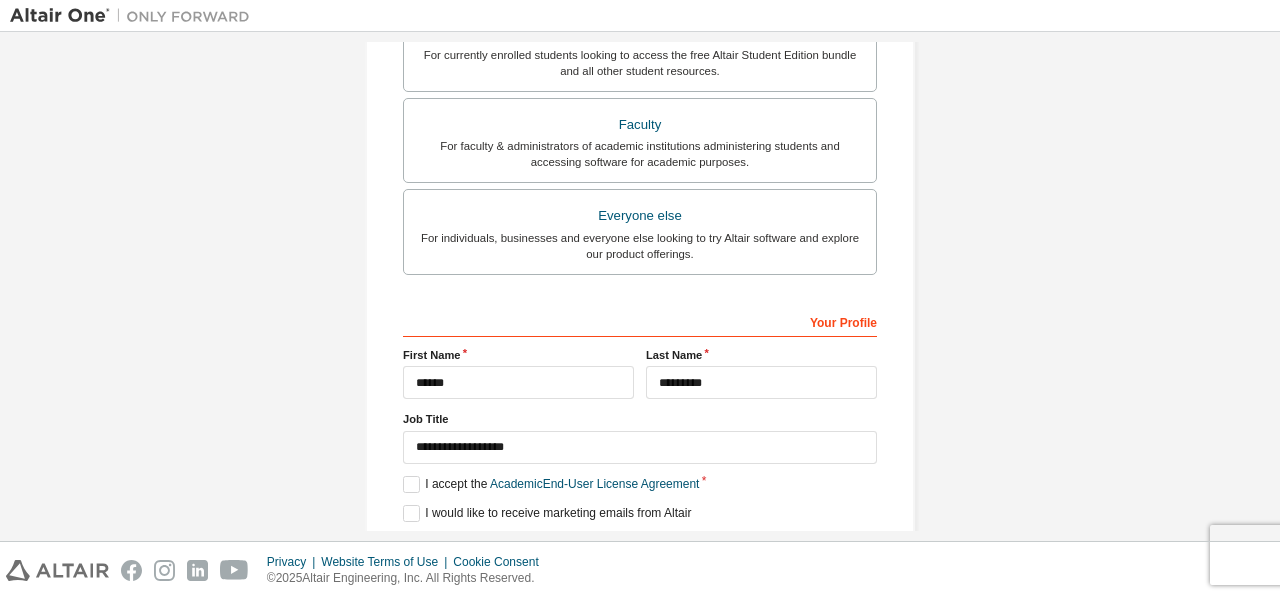 scroll, scrollTop: 562, scrollLeft: 0, axis: vertical 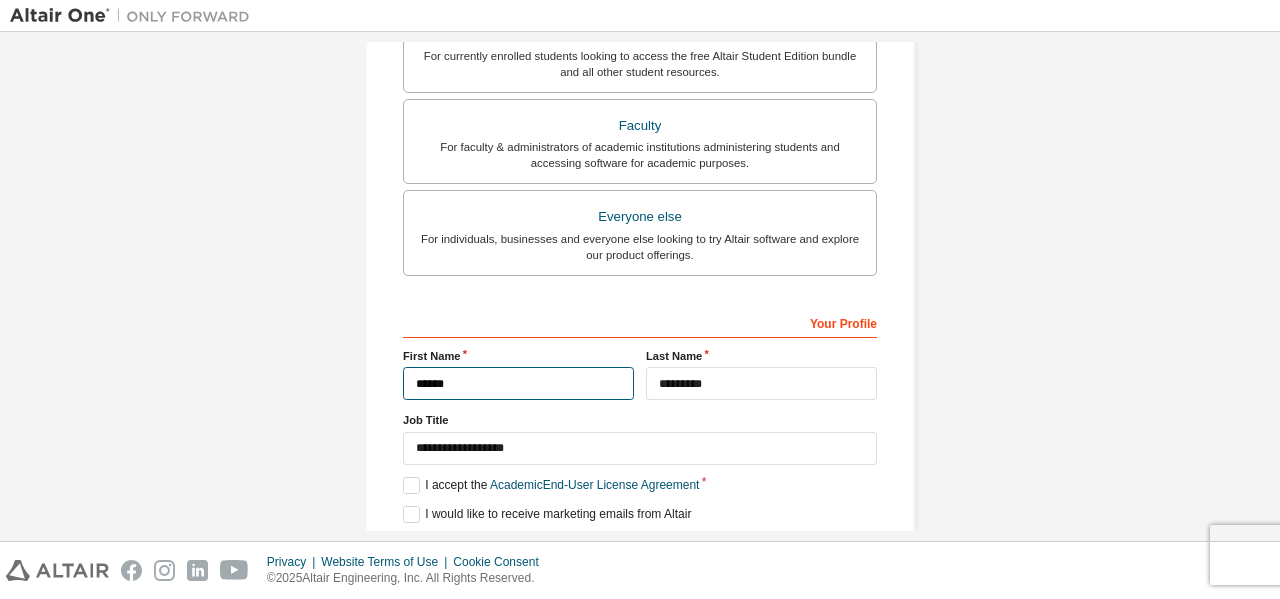 click on "******" at bounding box center (518, 383) 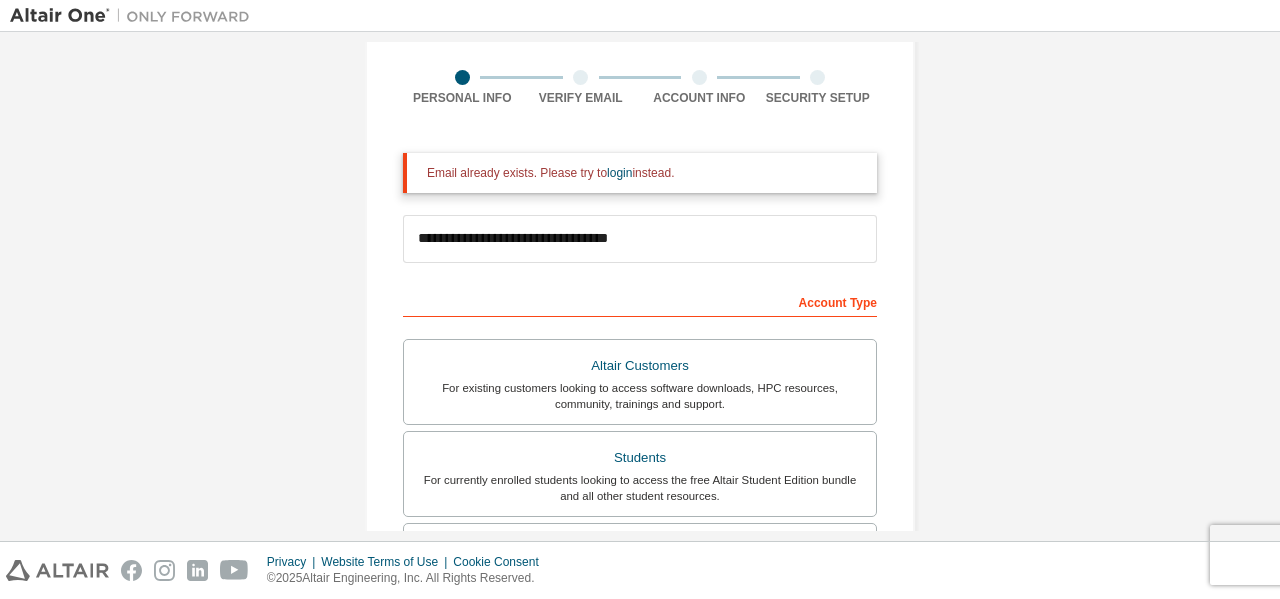 scroll, scrollTop: 0, scrollLeft: 0, axis: both 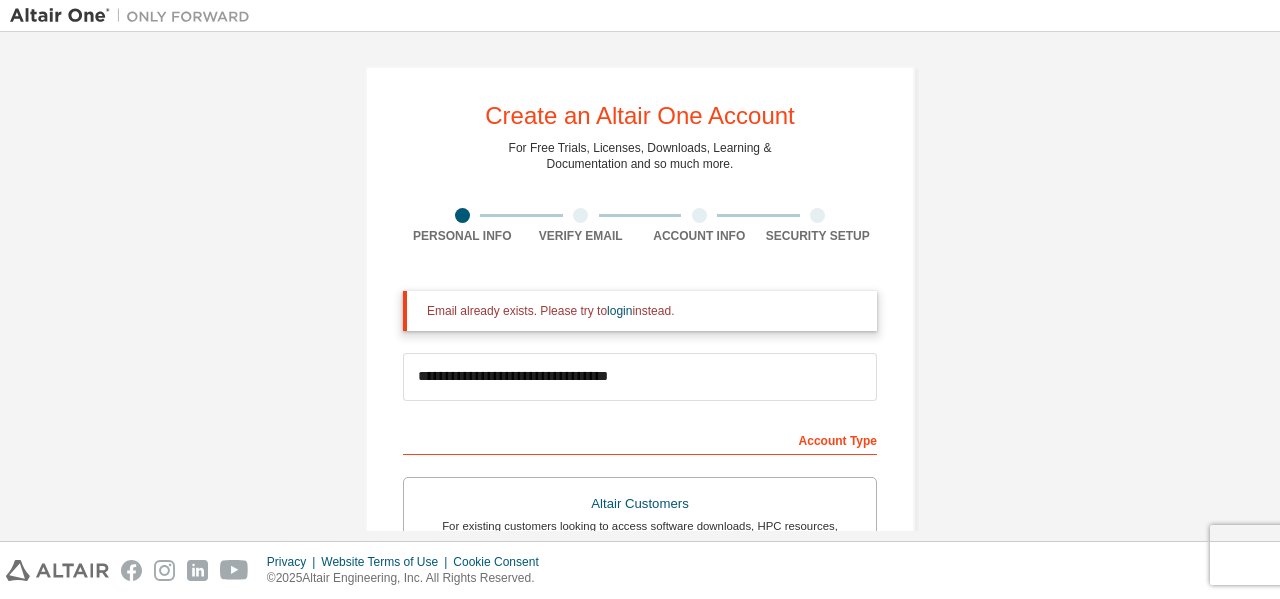 click on "Email already exists. Please try to  login  instead." at bounding box center (640, 311) 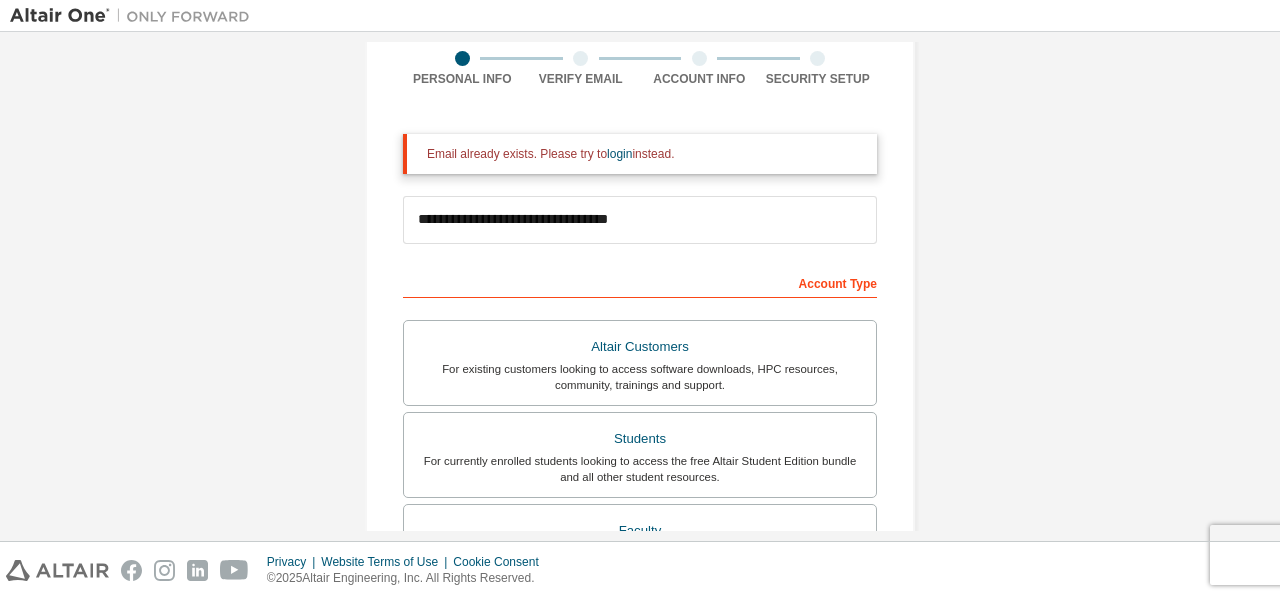 scroll, scrollTop: 55, scrollLeft: 0, axis: vertical 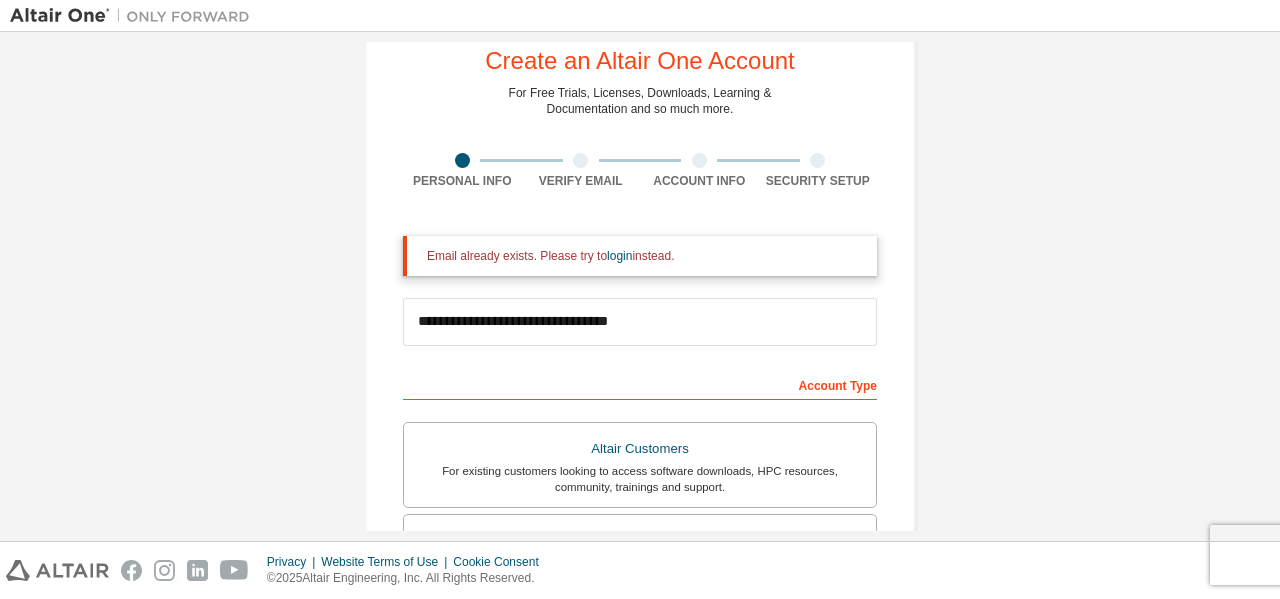 click on "Email already exists. Please try to  login  instead." at bounding box center [640, 256] 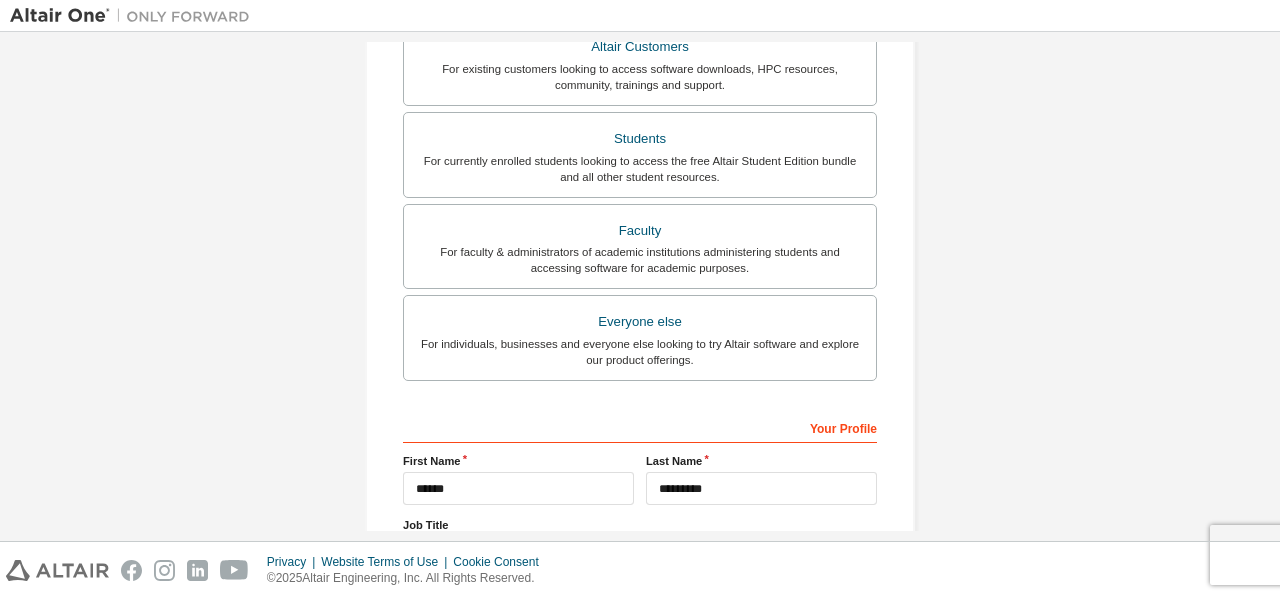scroll, scrollTop: 630, scrollLeft: 0, axis: vertical 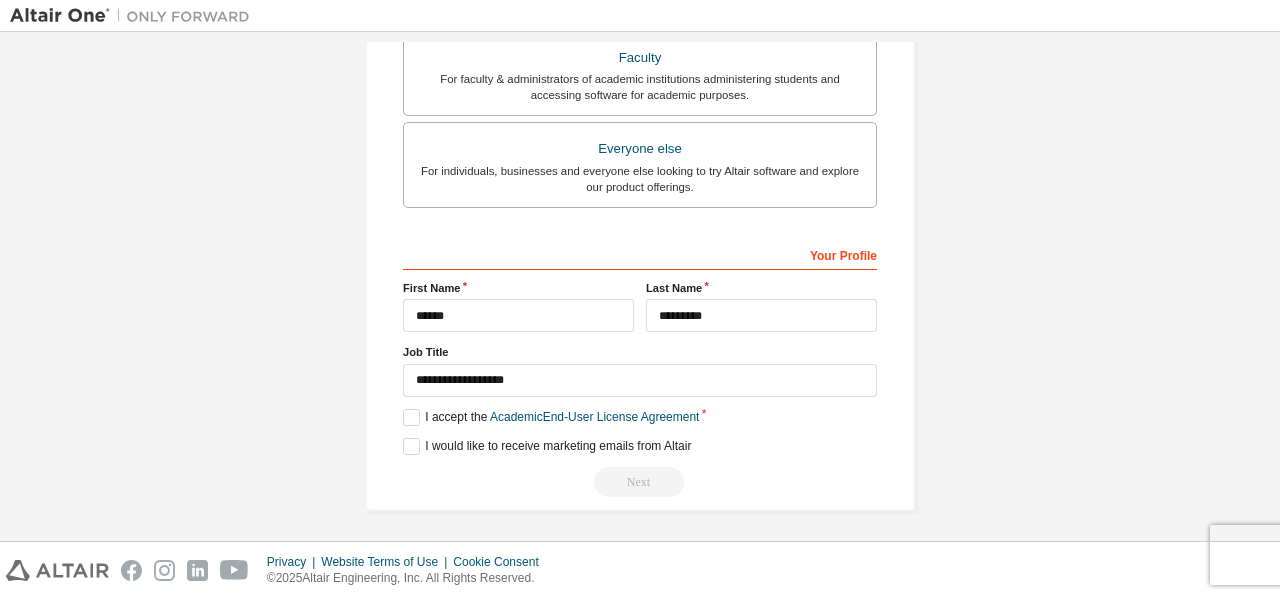 click on "Next" at bounding box center (640, 482) 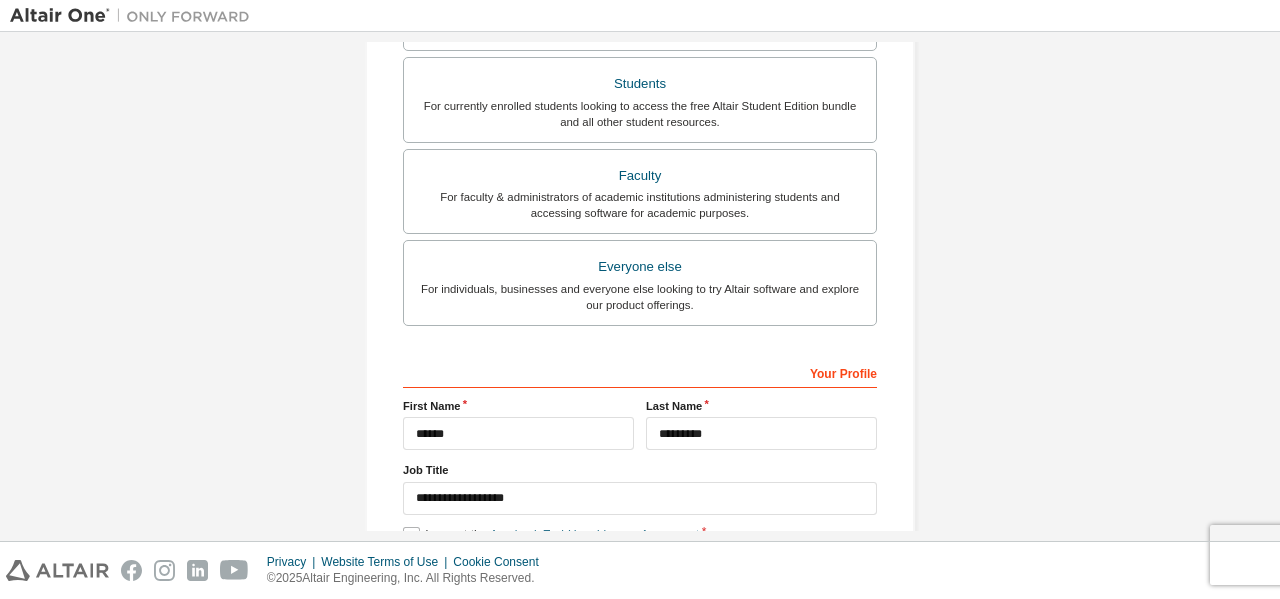 scroll, scrollTop: 630, scrollLeft: 0, axis: vertical 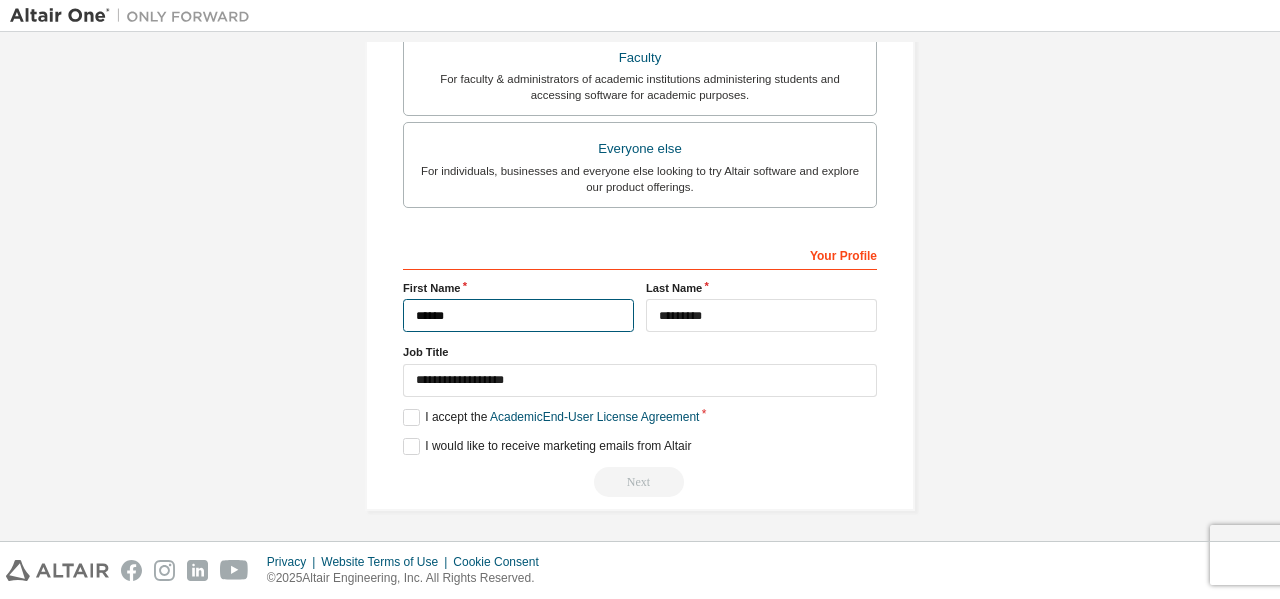 click on "******" at bounding box center [518, 315] 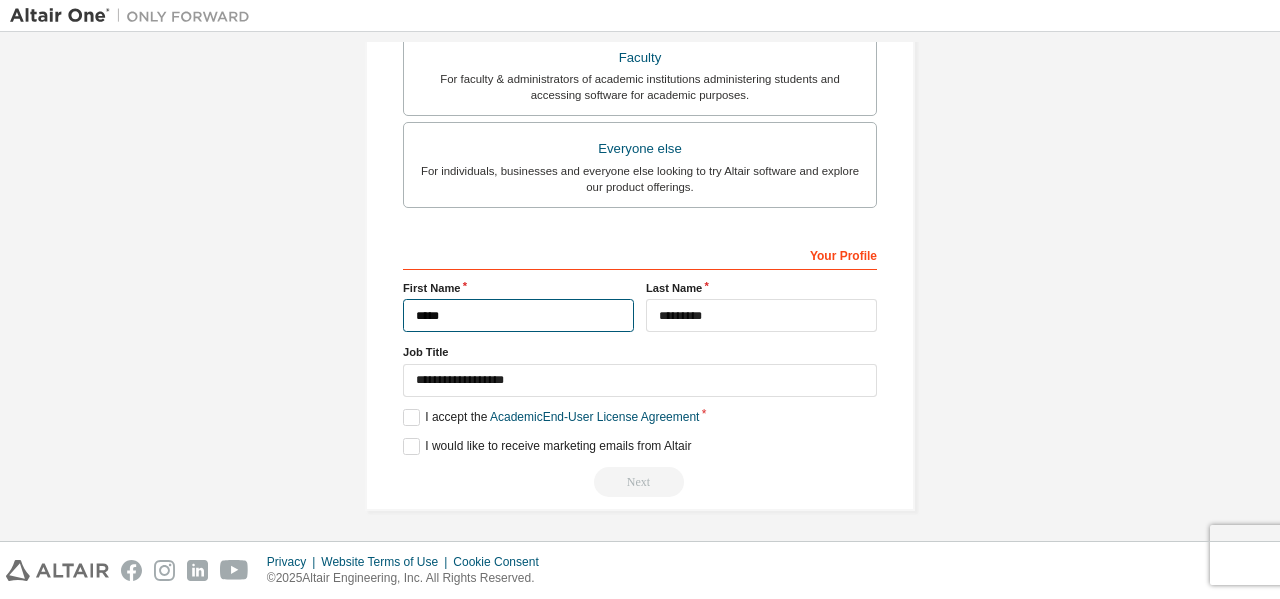 type on "******" 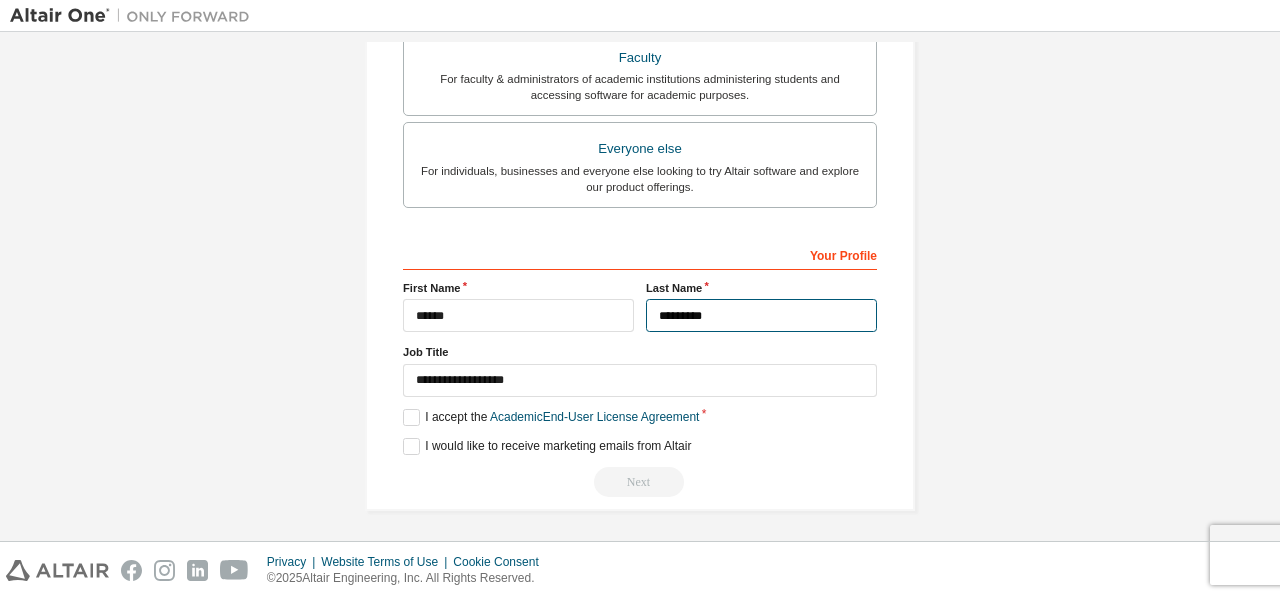 click on "*********" at bounding box center [761, 315] 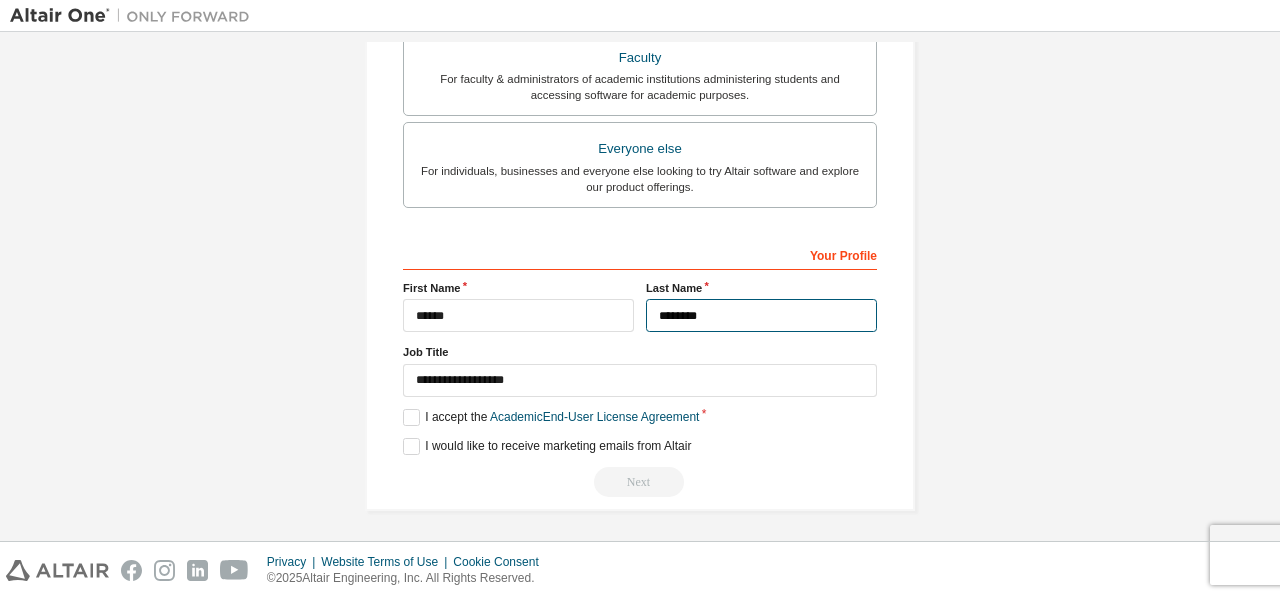 type on "*********" 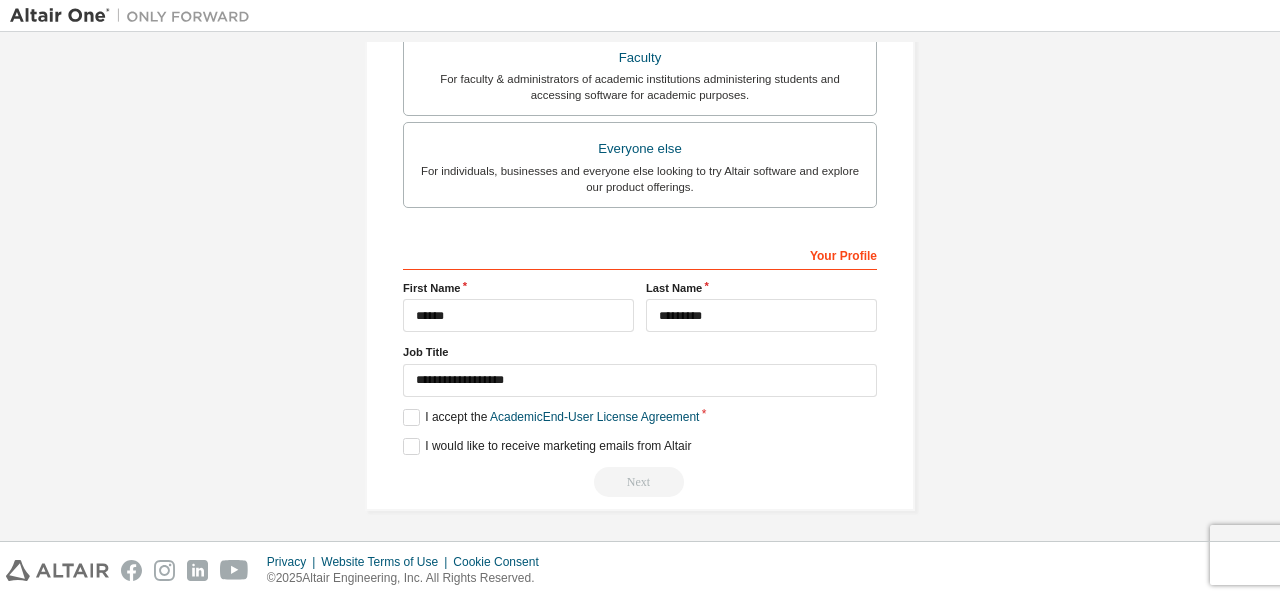 click on "Next" at bounding box center [640, 482] 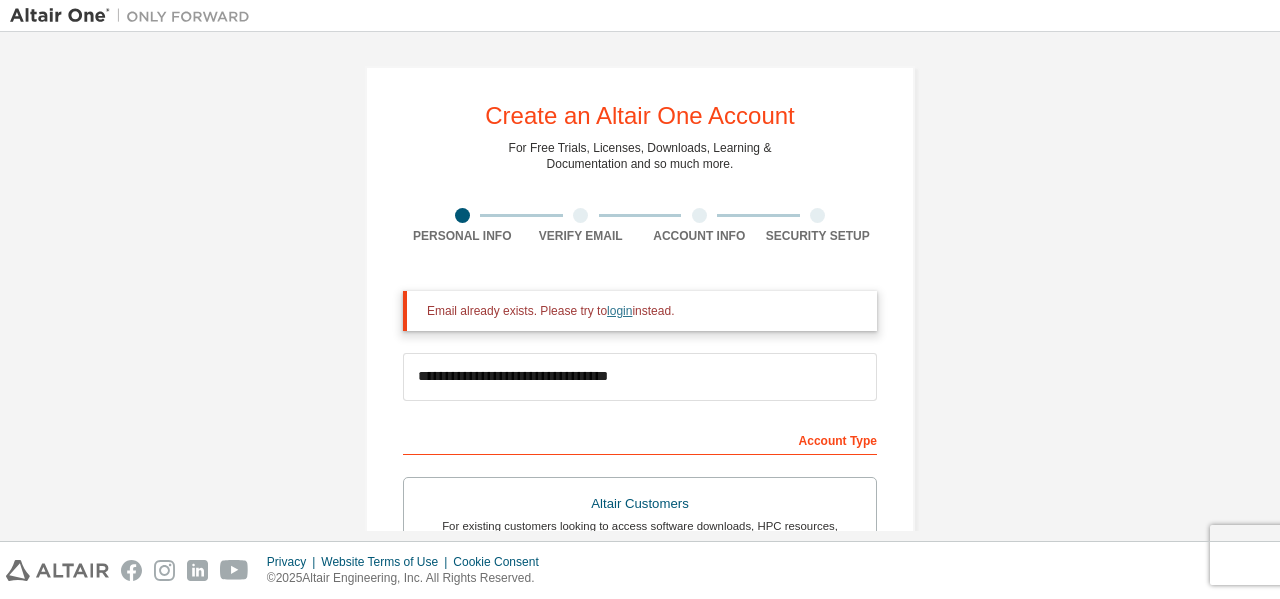 click on "login" at bounding box center [619, 311] 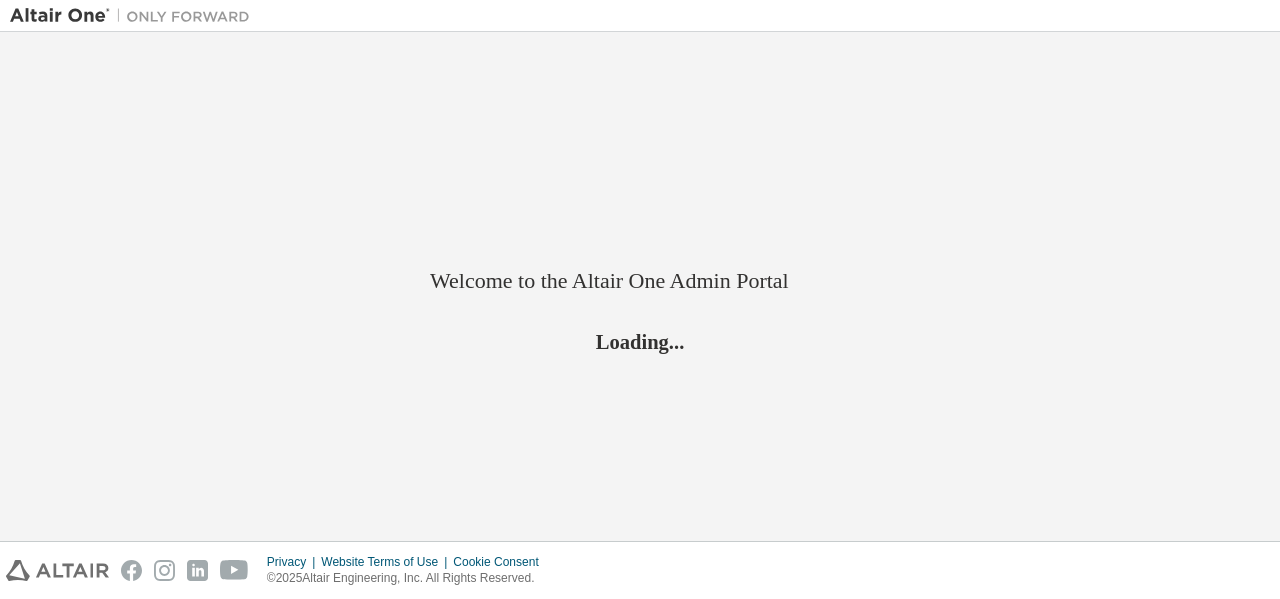 scroll, scrollTop: 0, scrollLeft: 0, axis: both 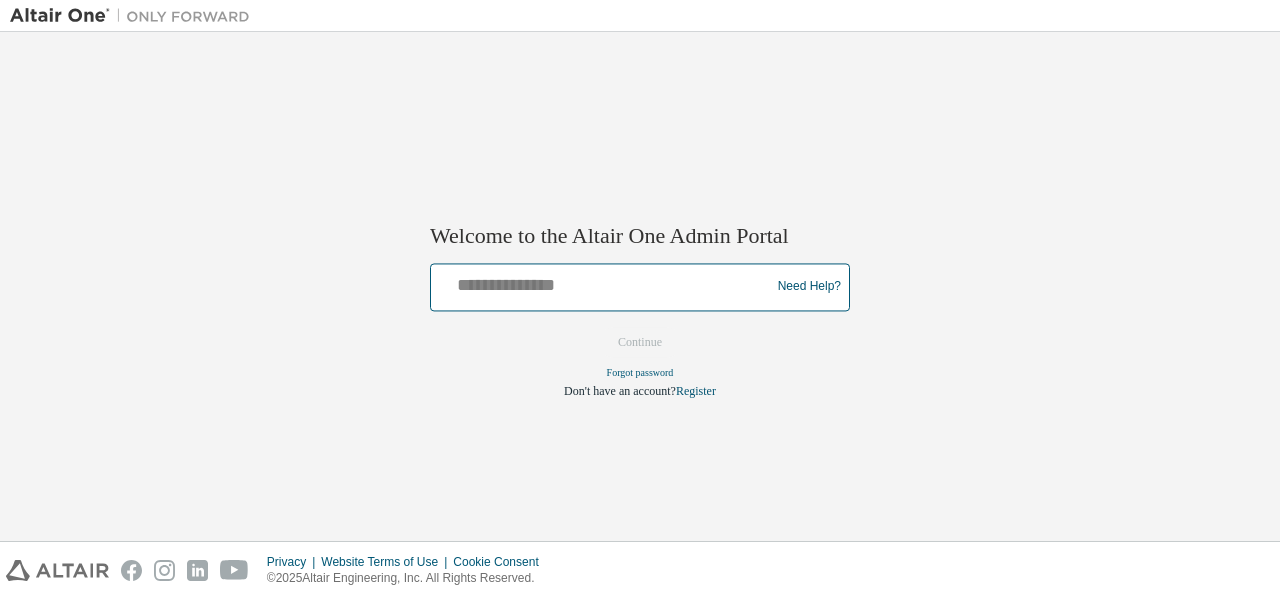 click at bounding box center (603, 282) 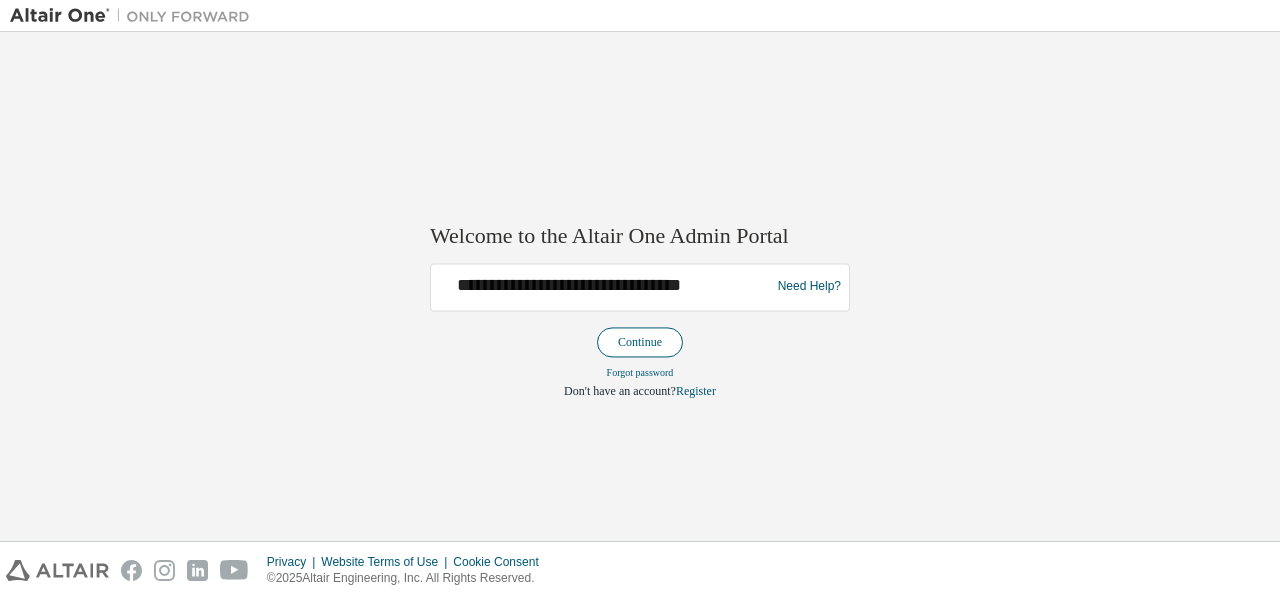 click on "Continue" at bounding box center (640, 342) 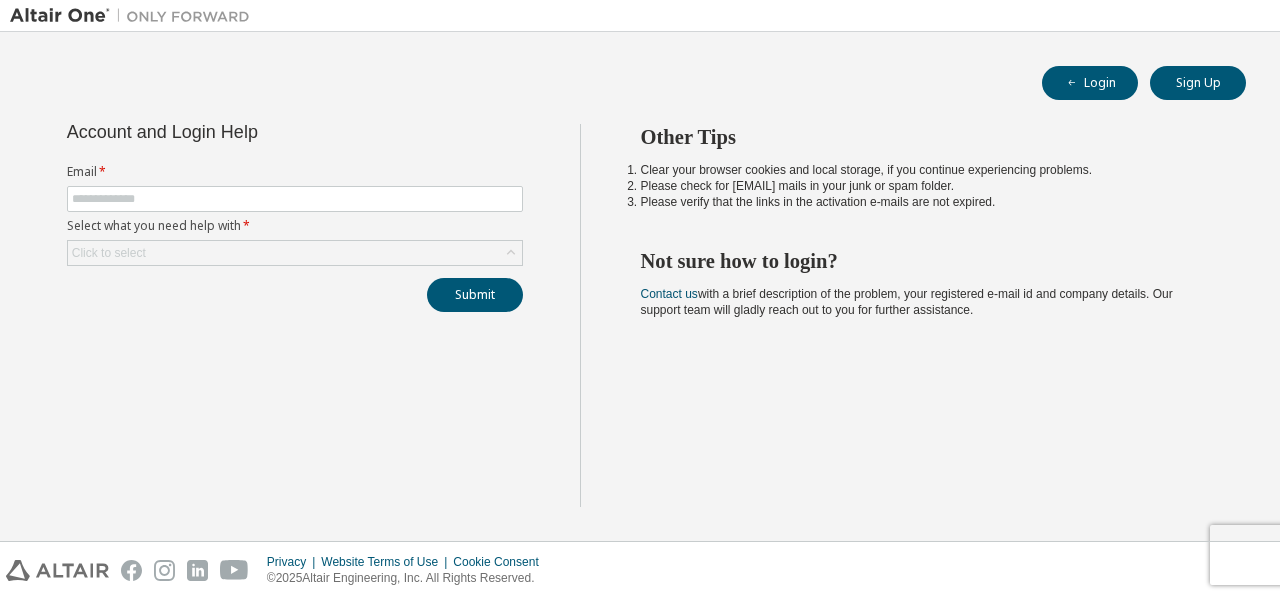 scroll, scrollTop: 0, scrollLeft: 0, axis: both 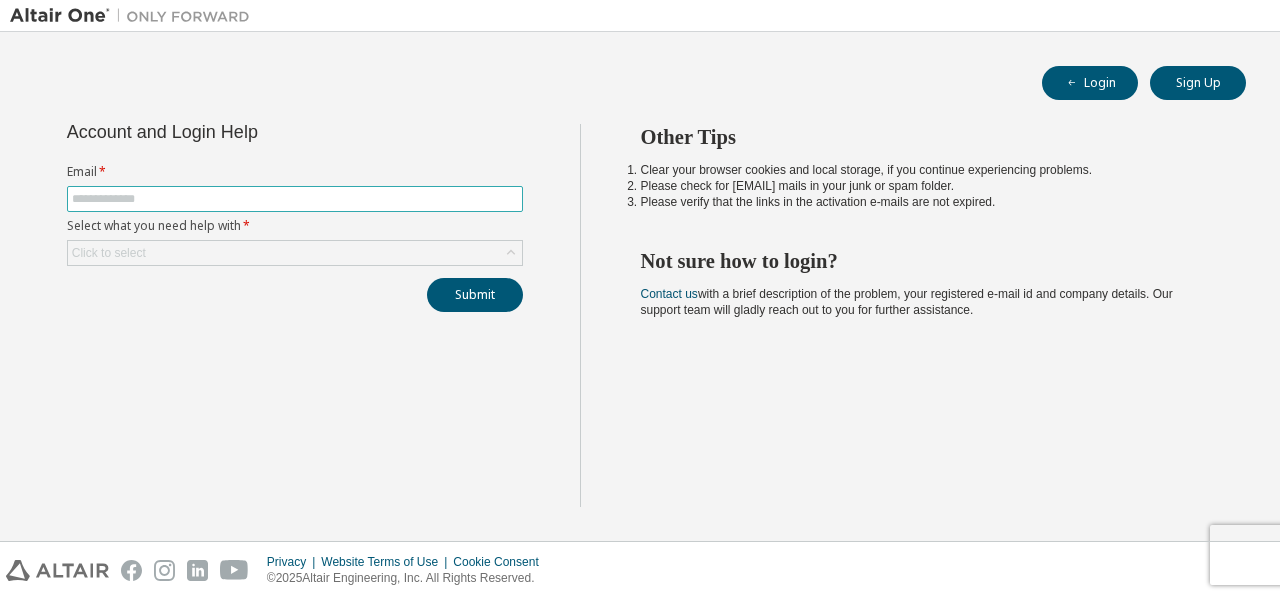 click at bounding box center [295, 199] 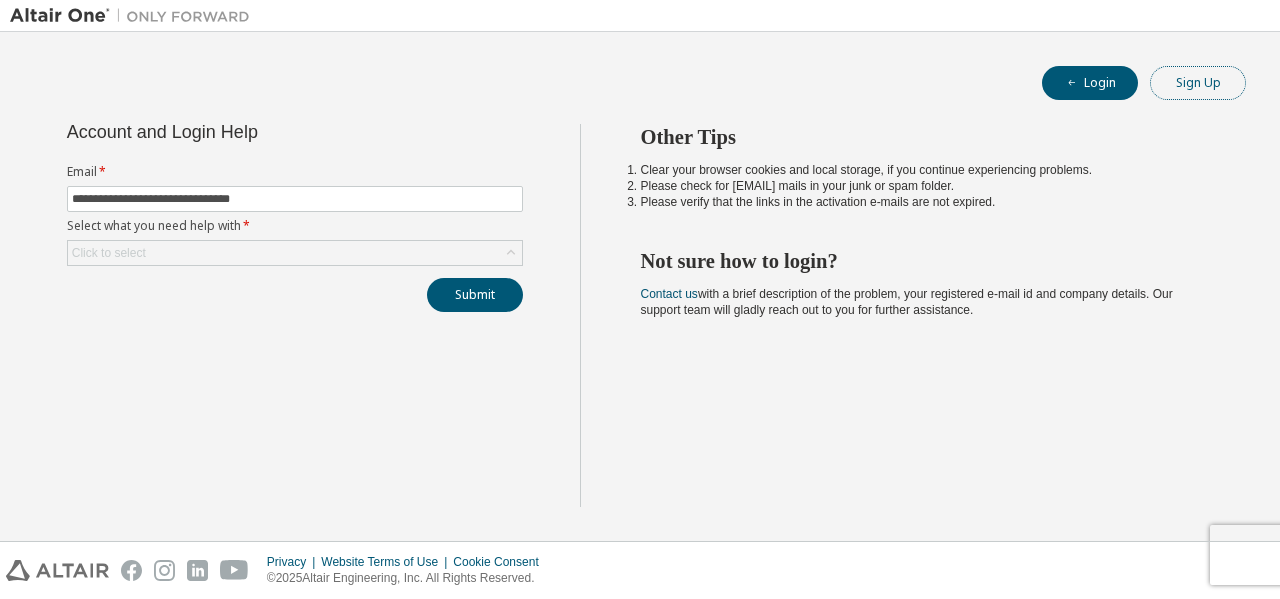 click on "Sign Up" at bounding box center (1198, 83) 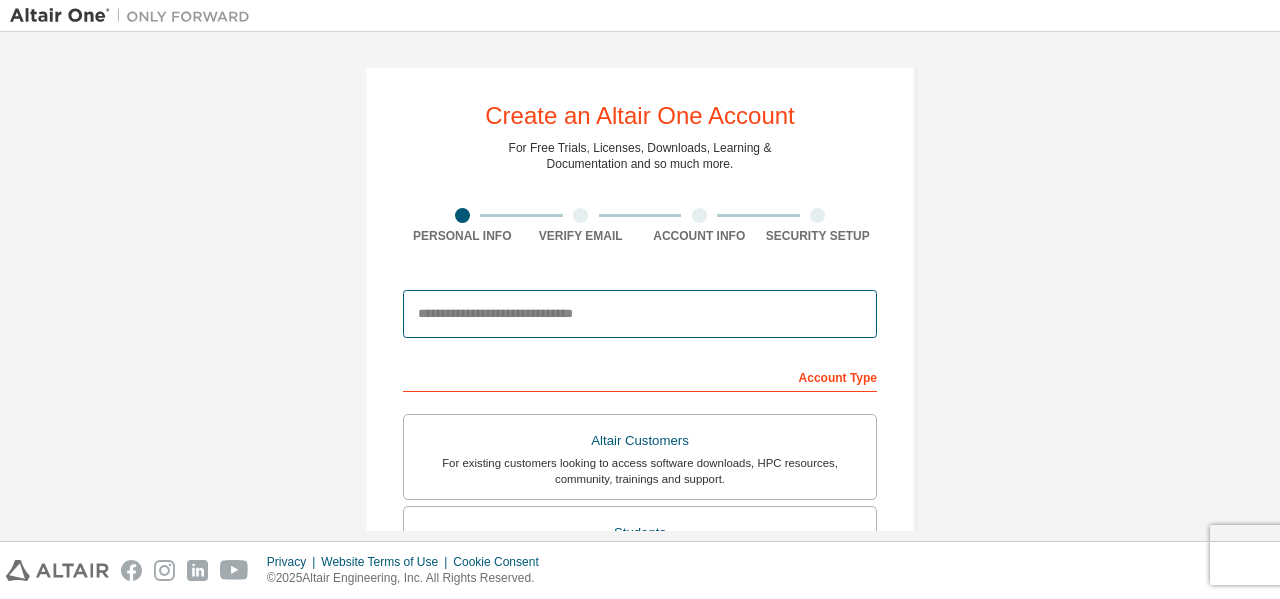 click at bounding box center [640, 314] 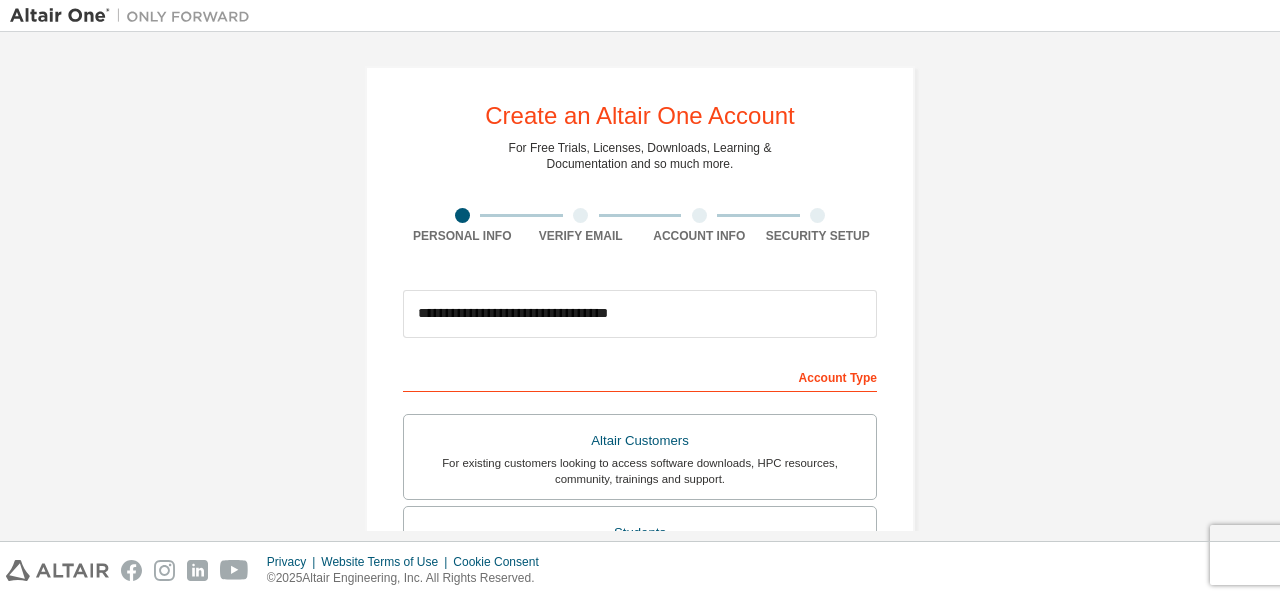 type on "******" 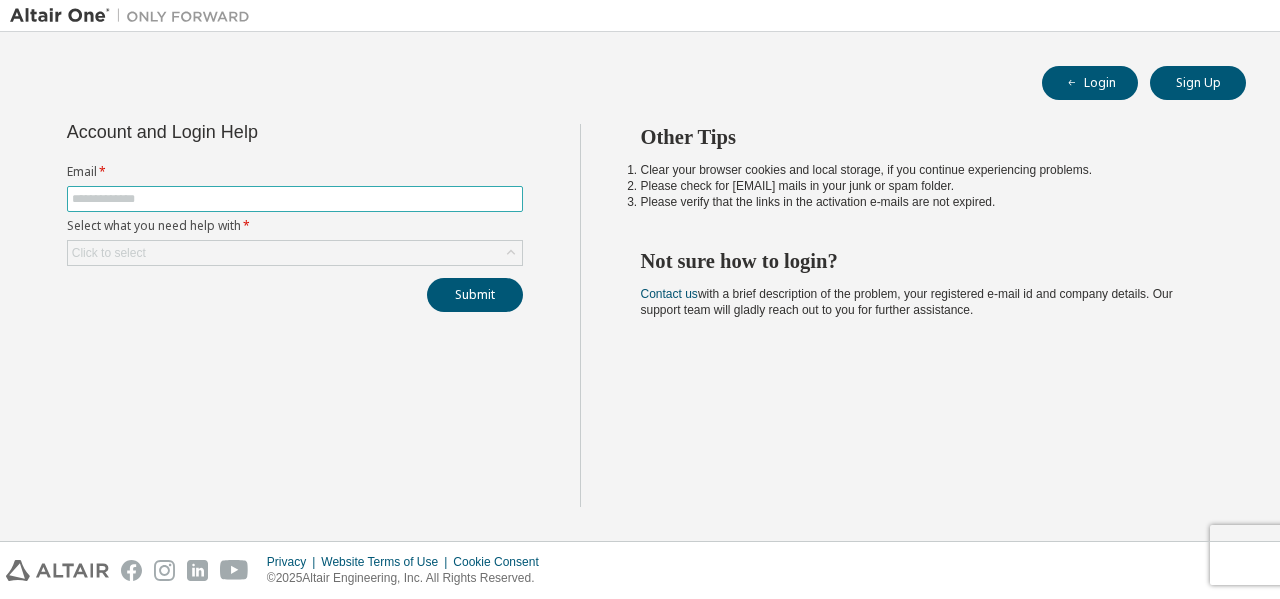click at bounding box center (295, 199) 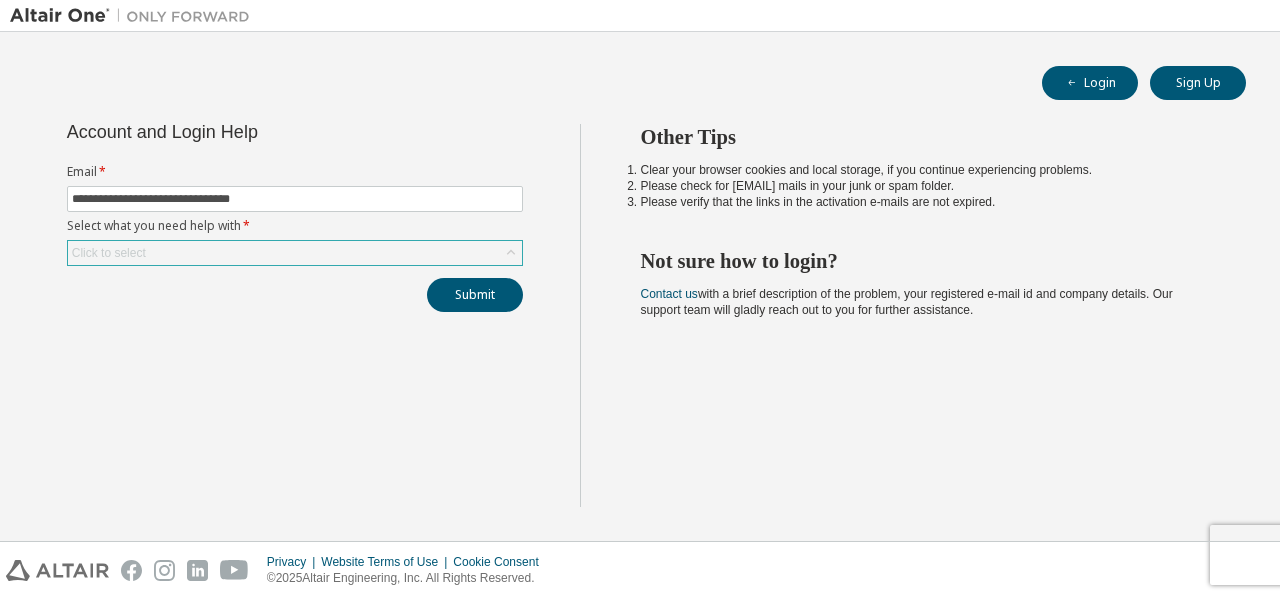 click on "Click to select" at bounding box center [295, 253] 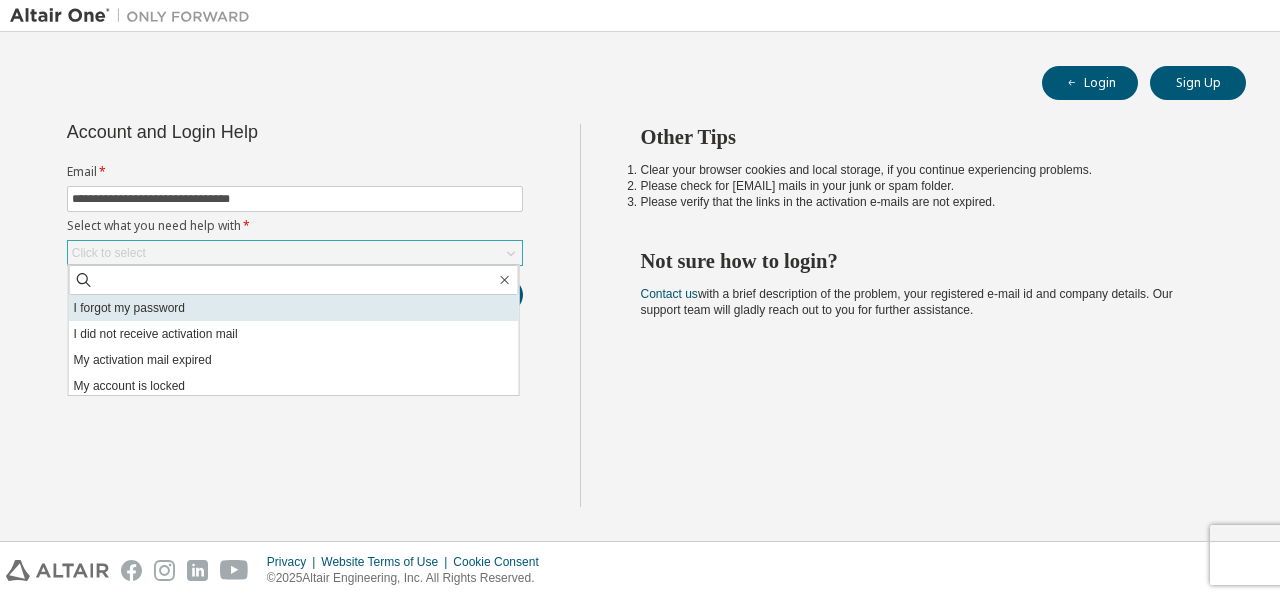 click on "I forgot my password" at bounding box center (294, 308) 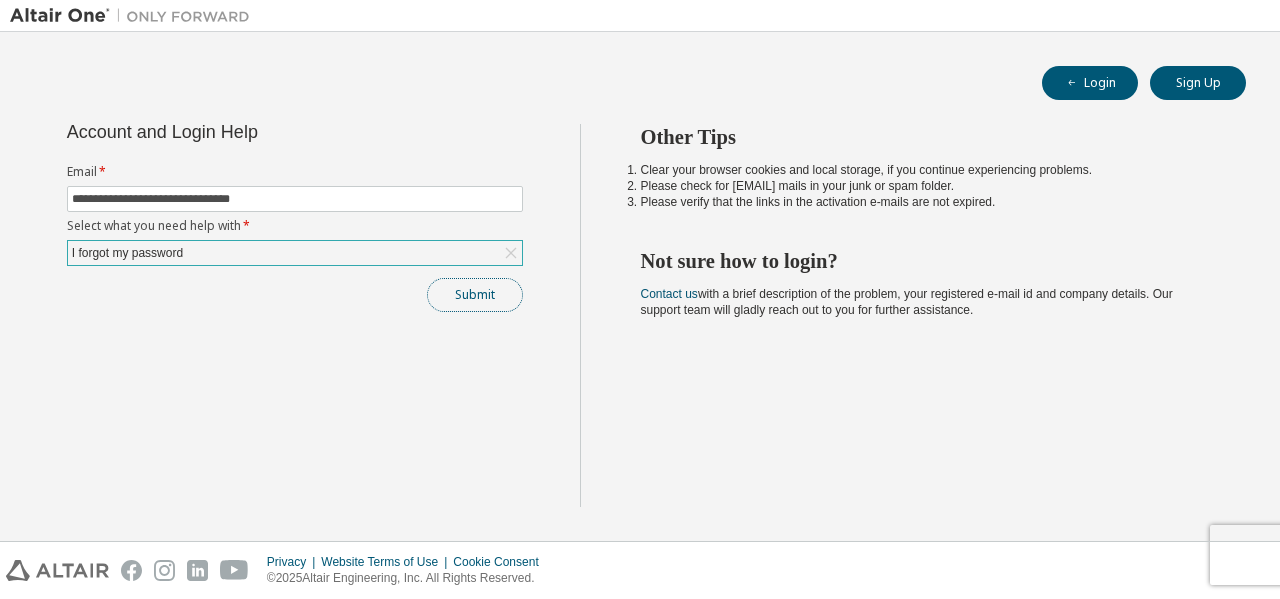 click on "Submit" at bounding box center [475, 295] 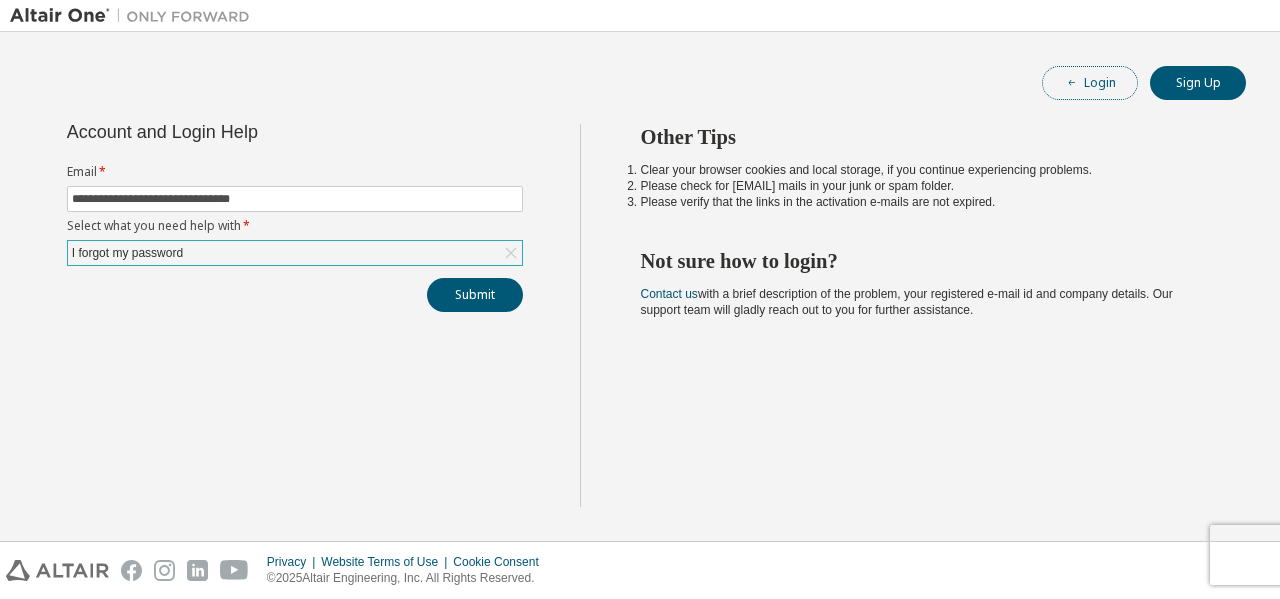 click on "Login" at bounding box center [1090, 83] 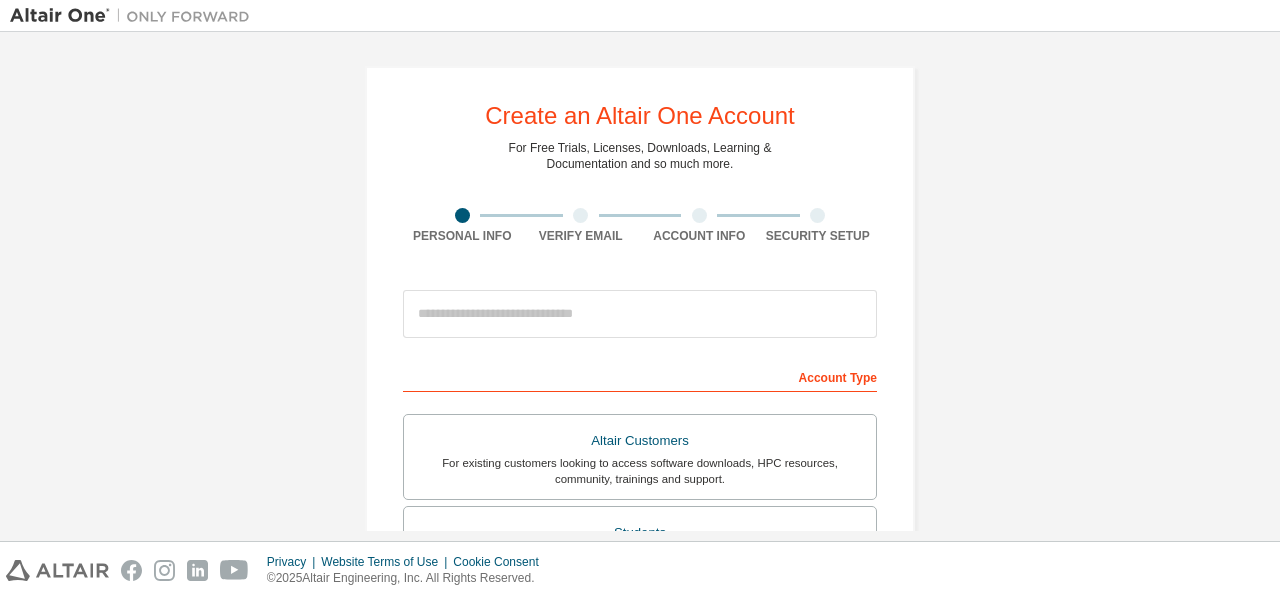 scroll, scrollTop: 0, scrollLeft: 0, axis: both 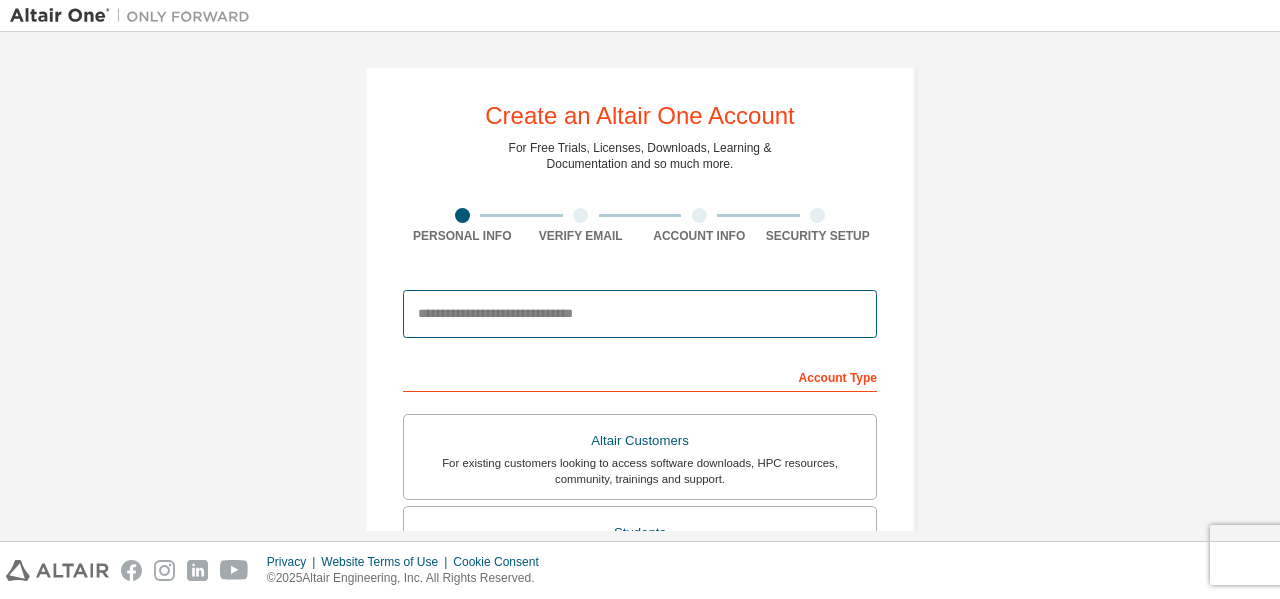click at bounding box center [640, 314] 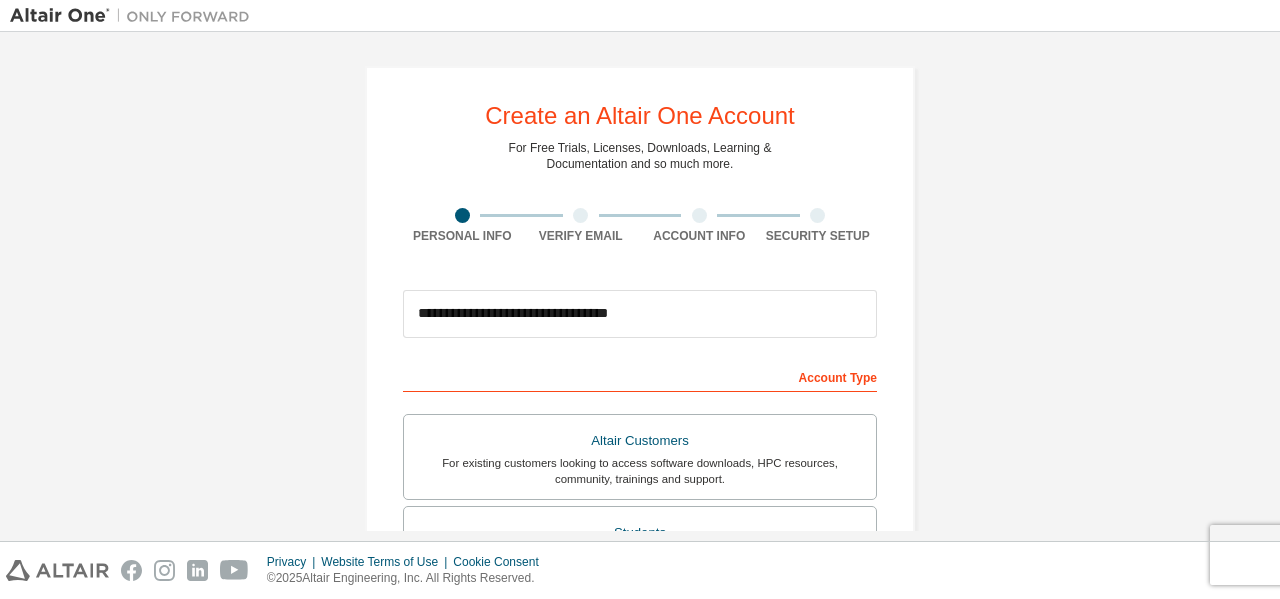 type on "******" 